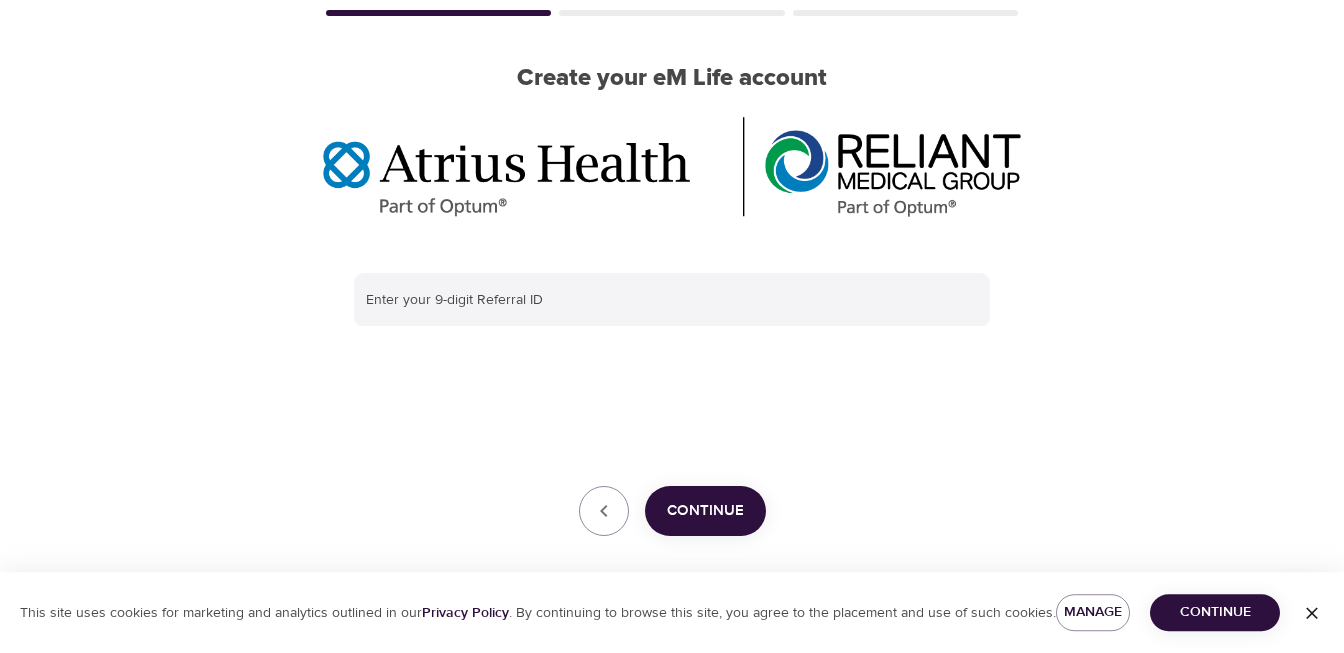 scroll, scrollTop: 143, scrollLeft: 0, axis: vertical 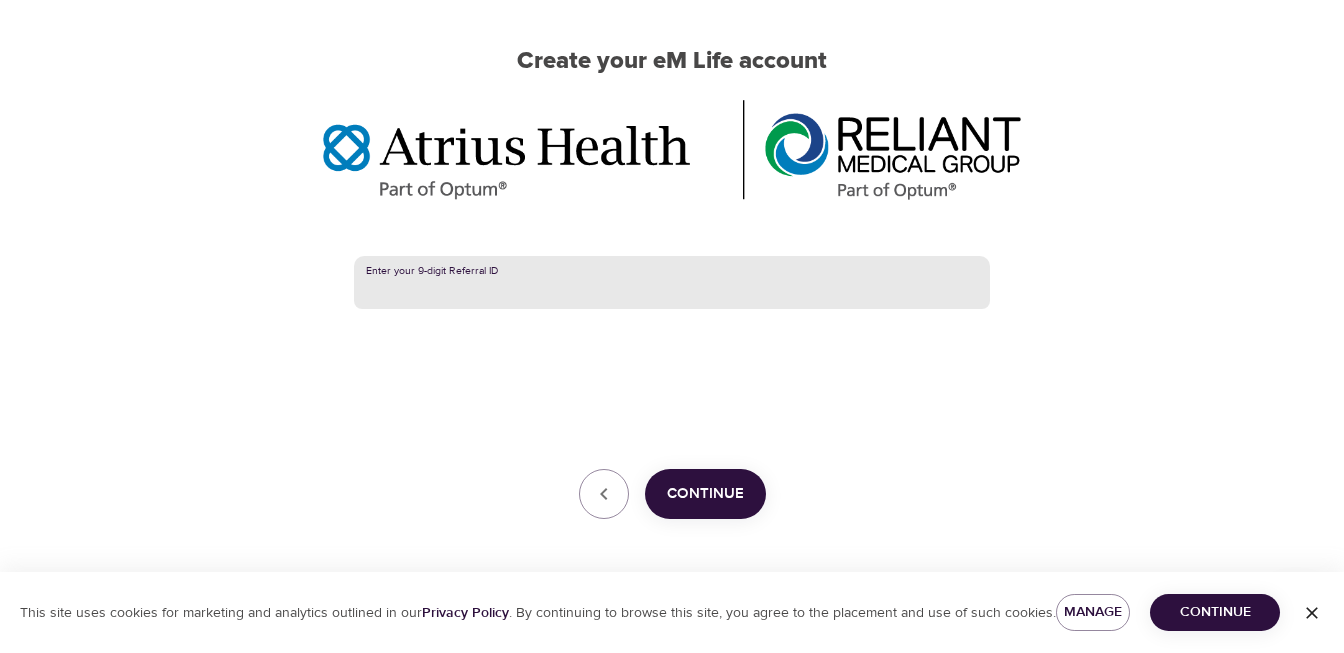click at bounding box center [672, 283] 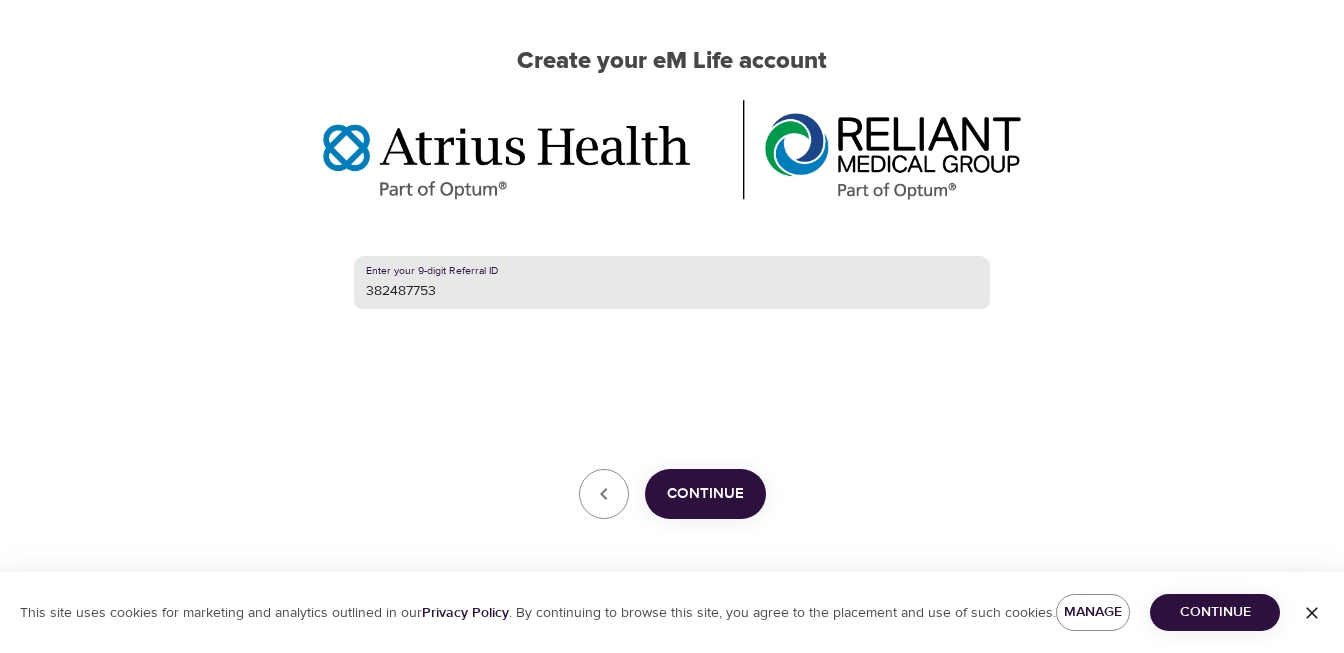 type on "382487753" 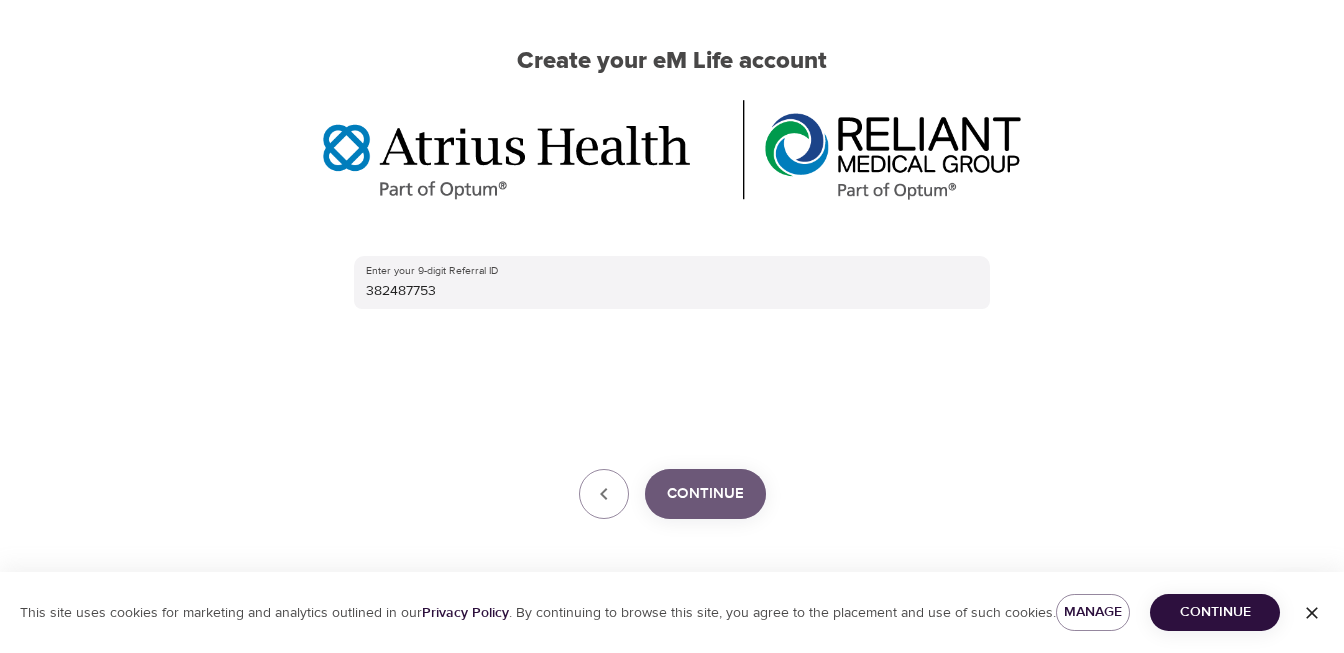 click on "Continue" at bounding box center [705, 494] 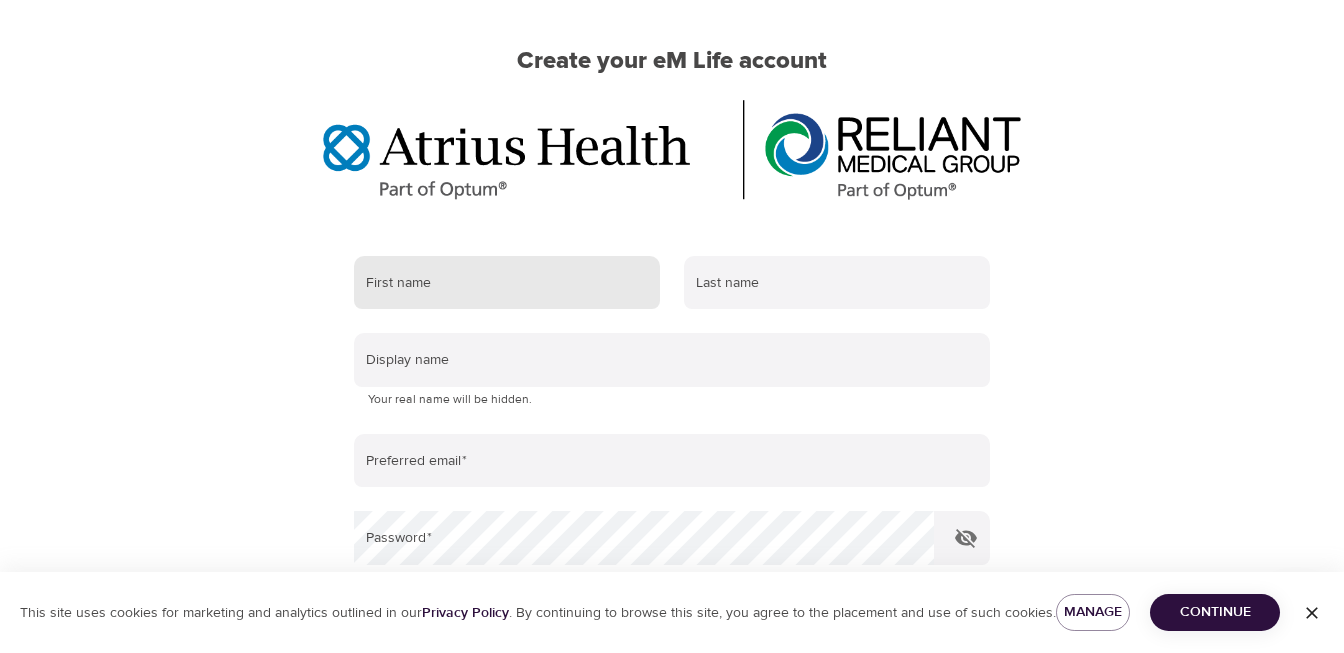 click at bounding box center (507, 283) 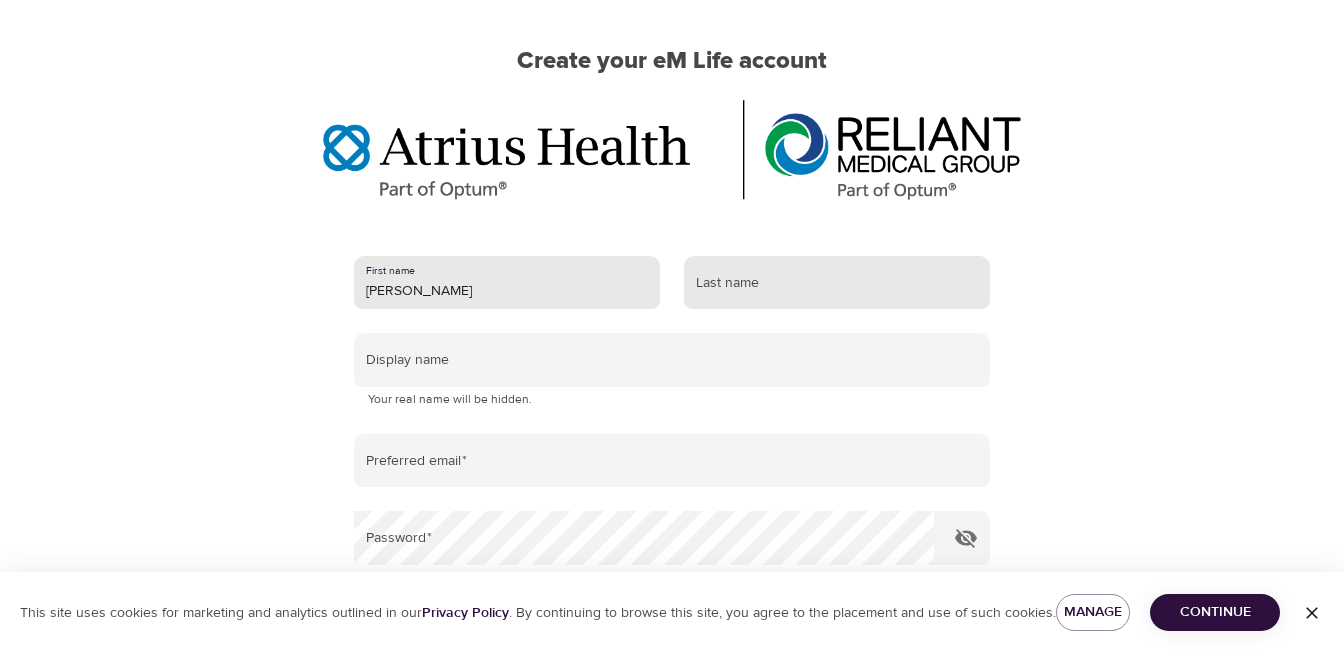 type on "[PERSON_NAME]" 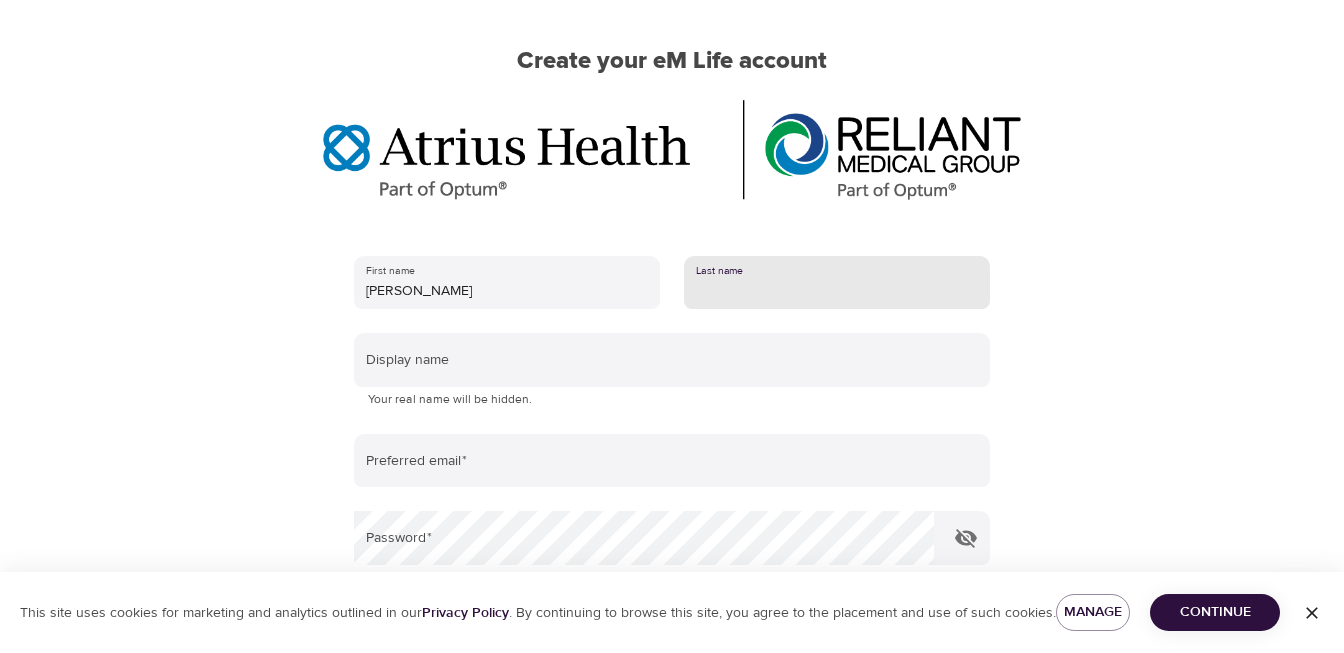 click at bounding box center [837, 283] 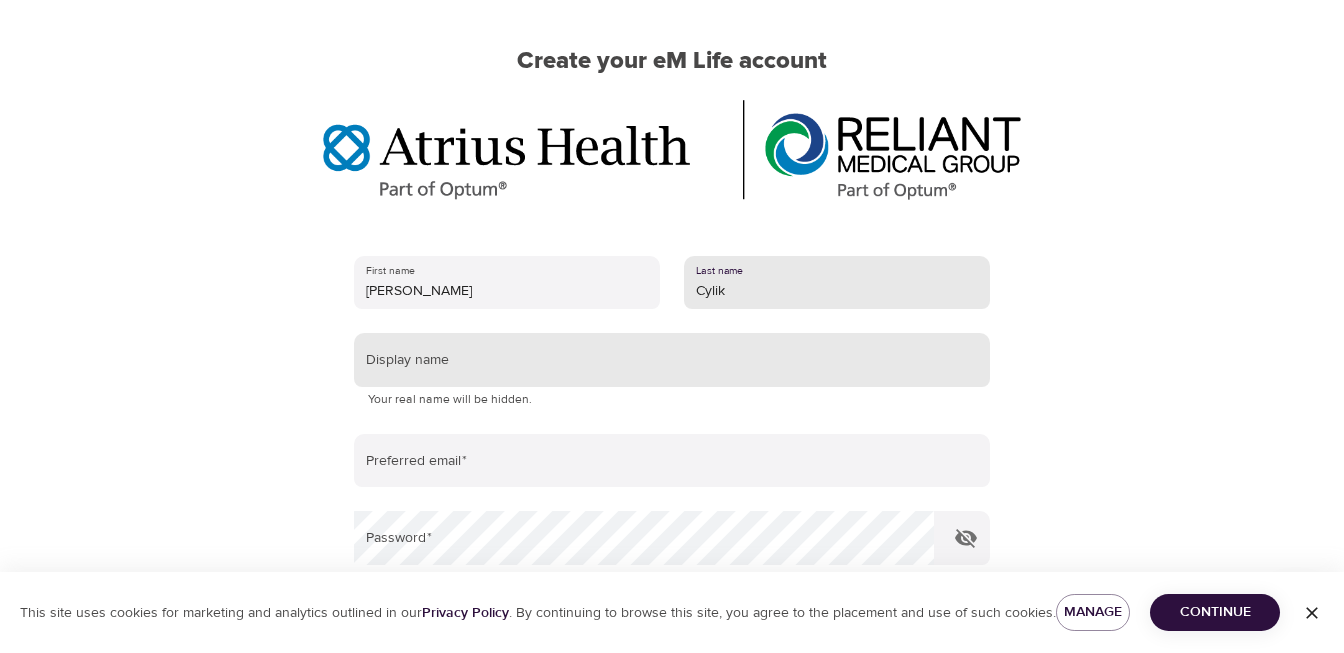 type on "Cylik" 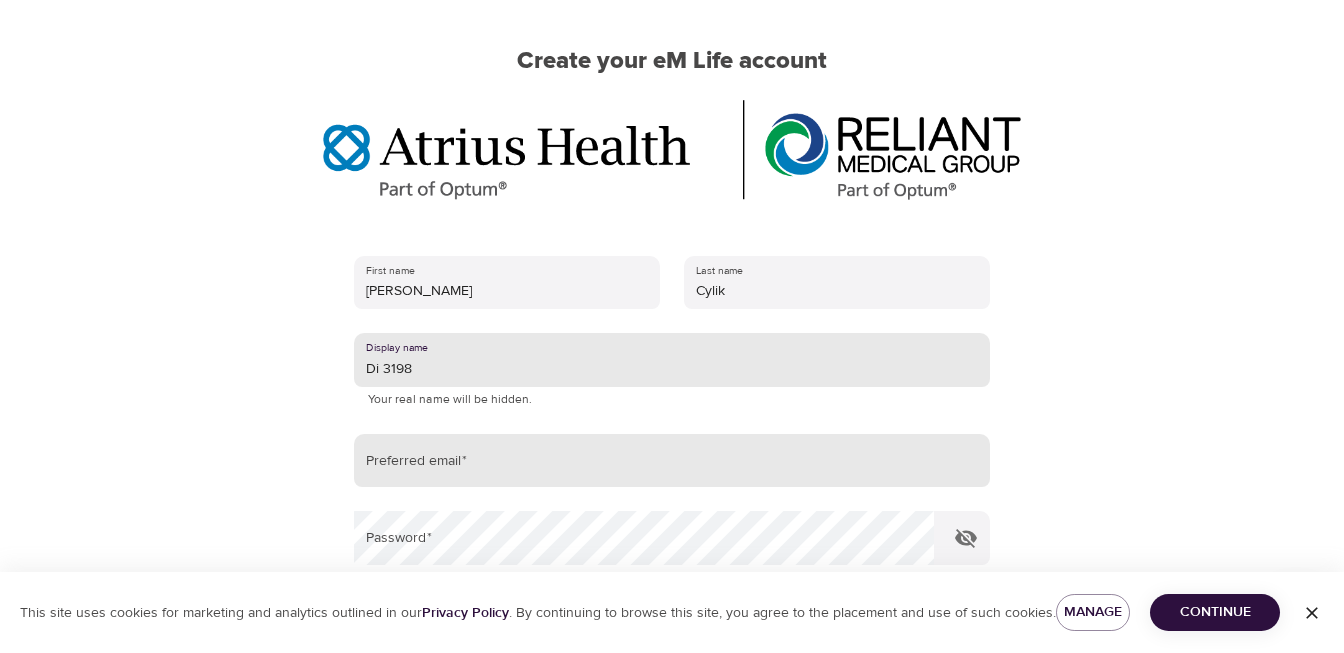 type on "Di 3198" 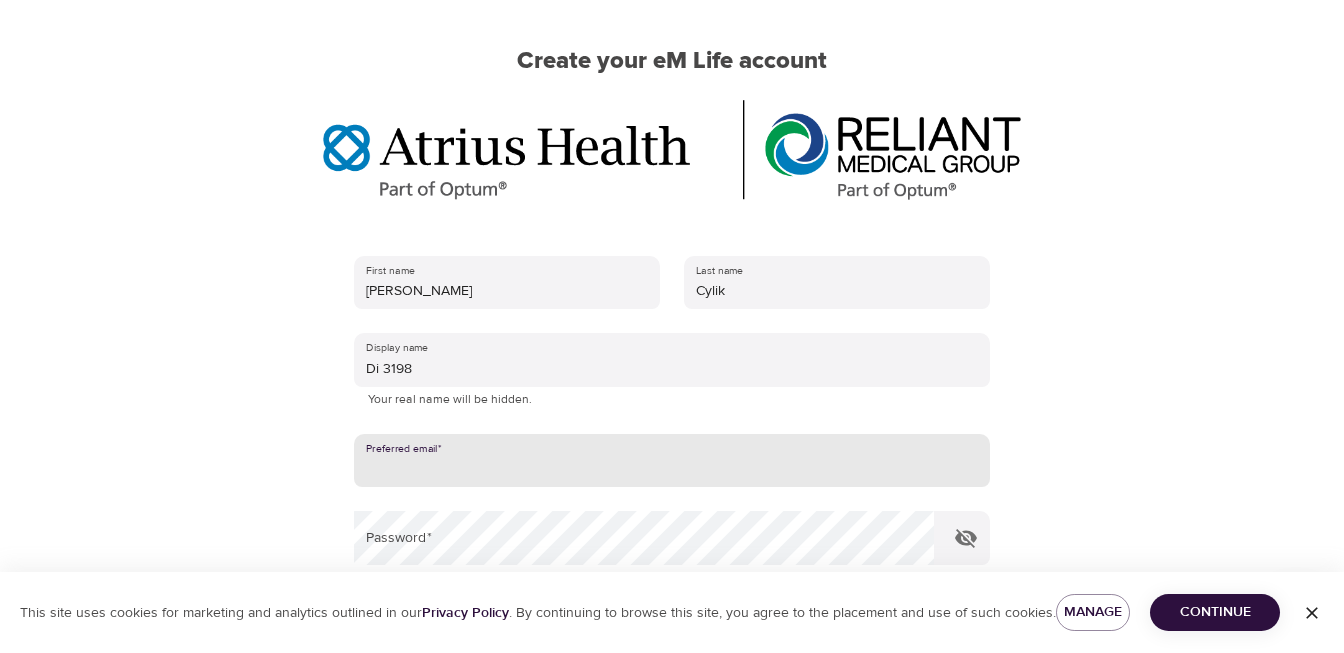 click at bounding box center [672, 461] 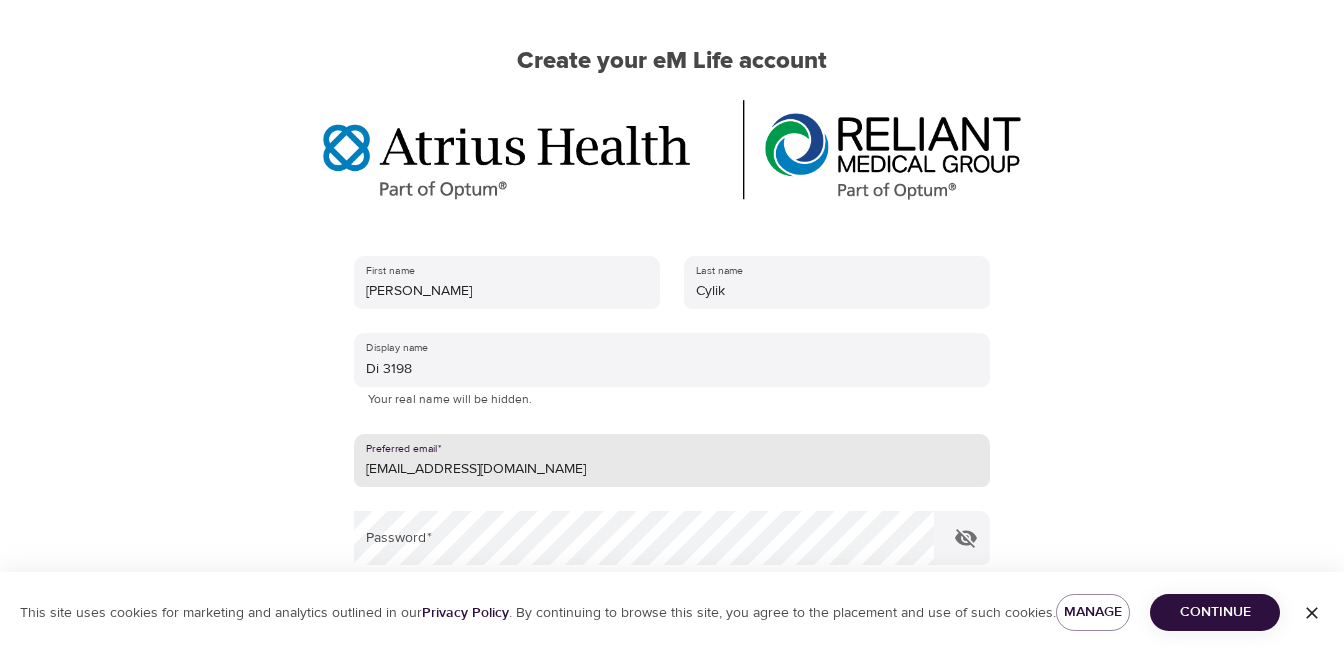 type on "[EMAIL_ADDRESS][DOMAIN_NAME]" 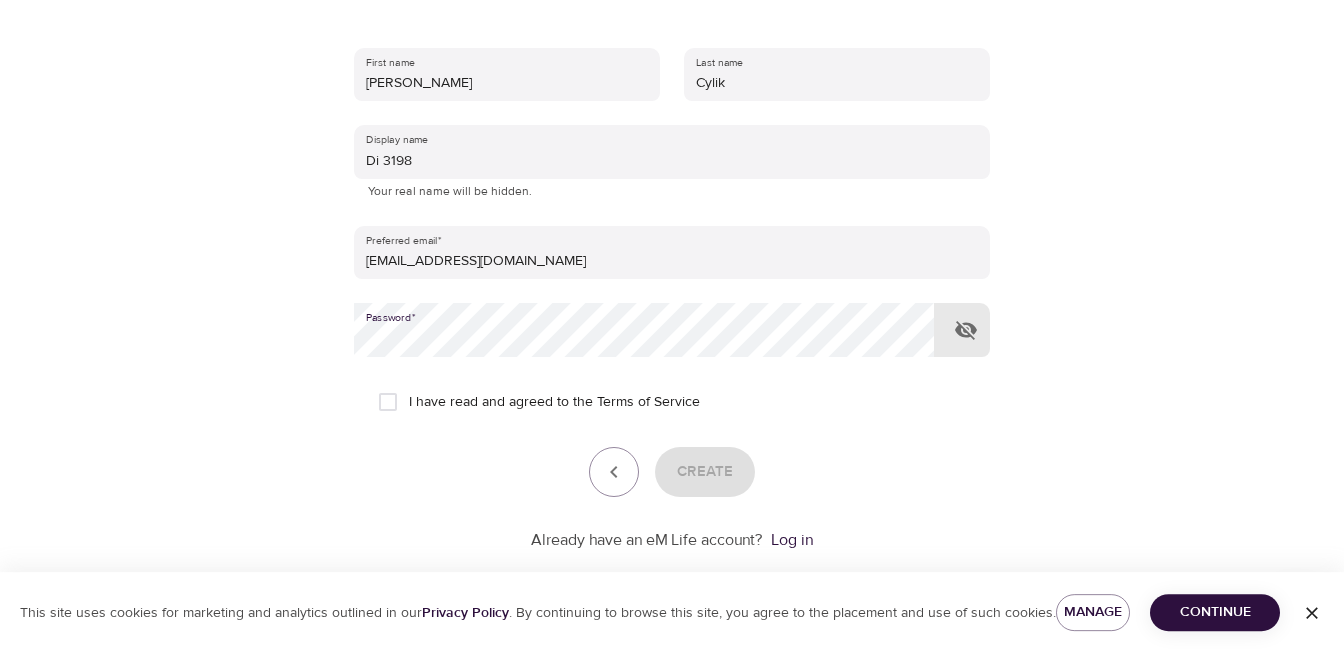 scroll, scrollTop: 383, scrollLeft: 0, axis: vertical 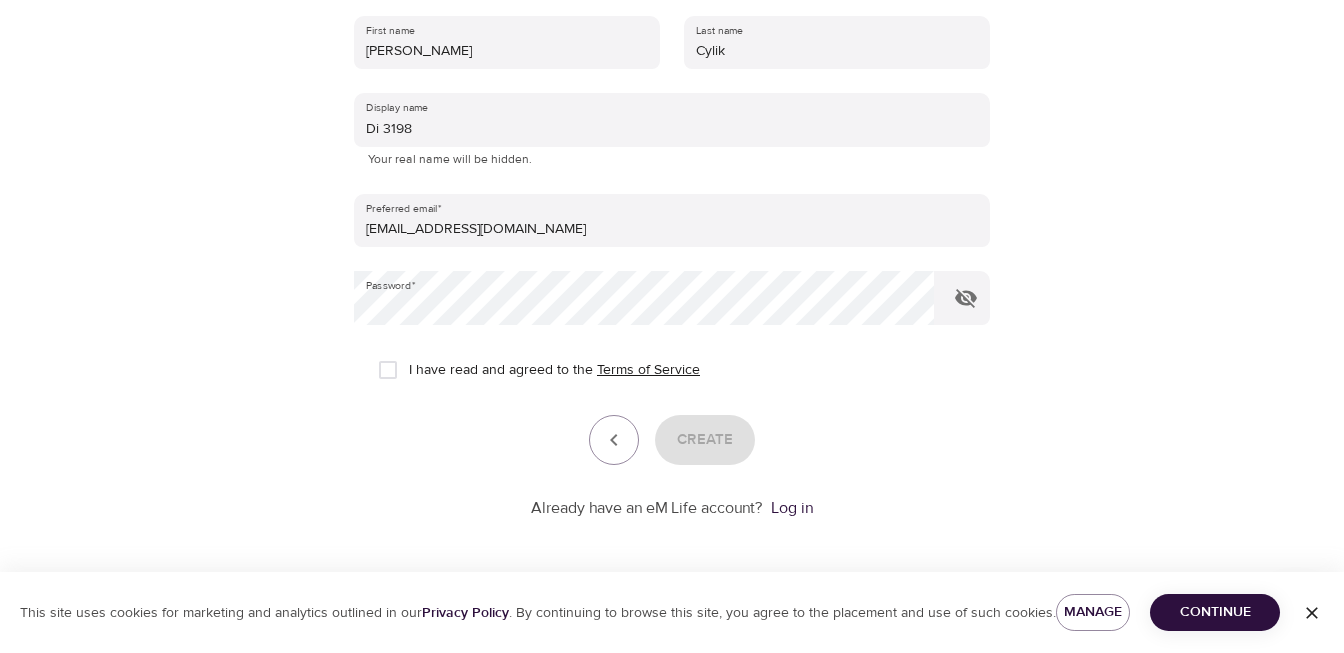 click on "Terms of Service" at bounding box center [648, 370] 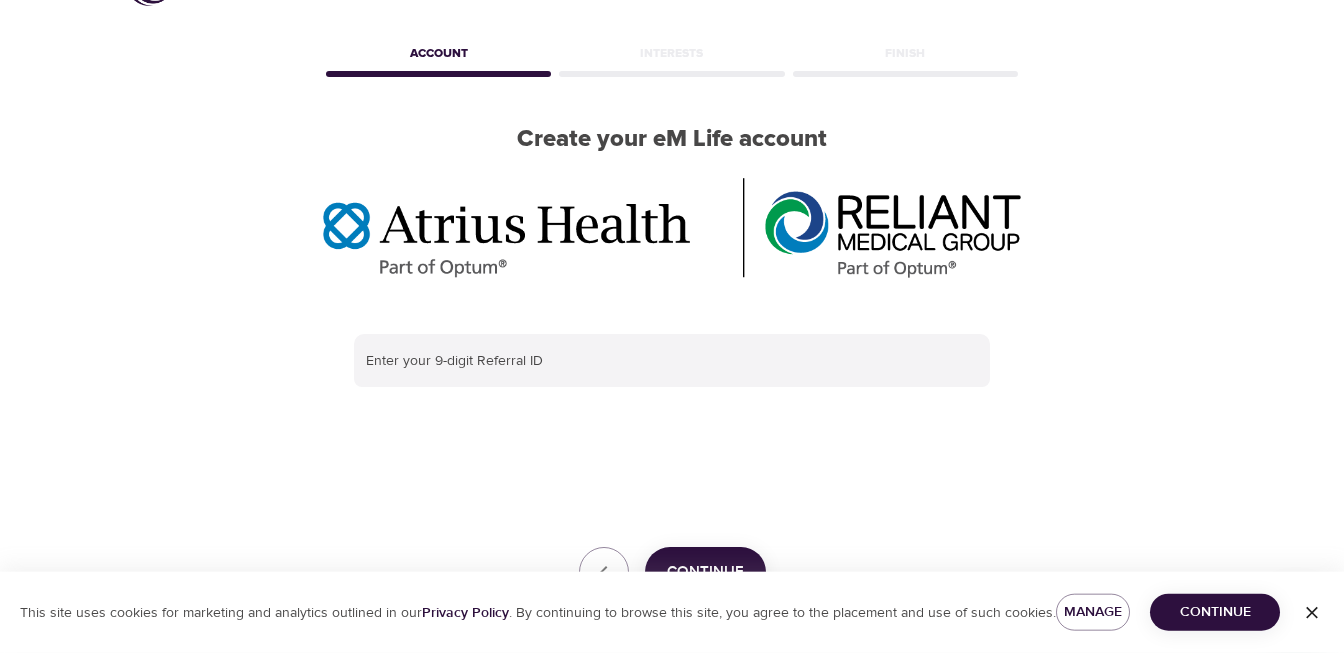 scroll, scrollTop: 143, scrollLeft: 0, axis: vertical 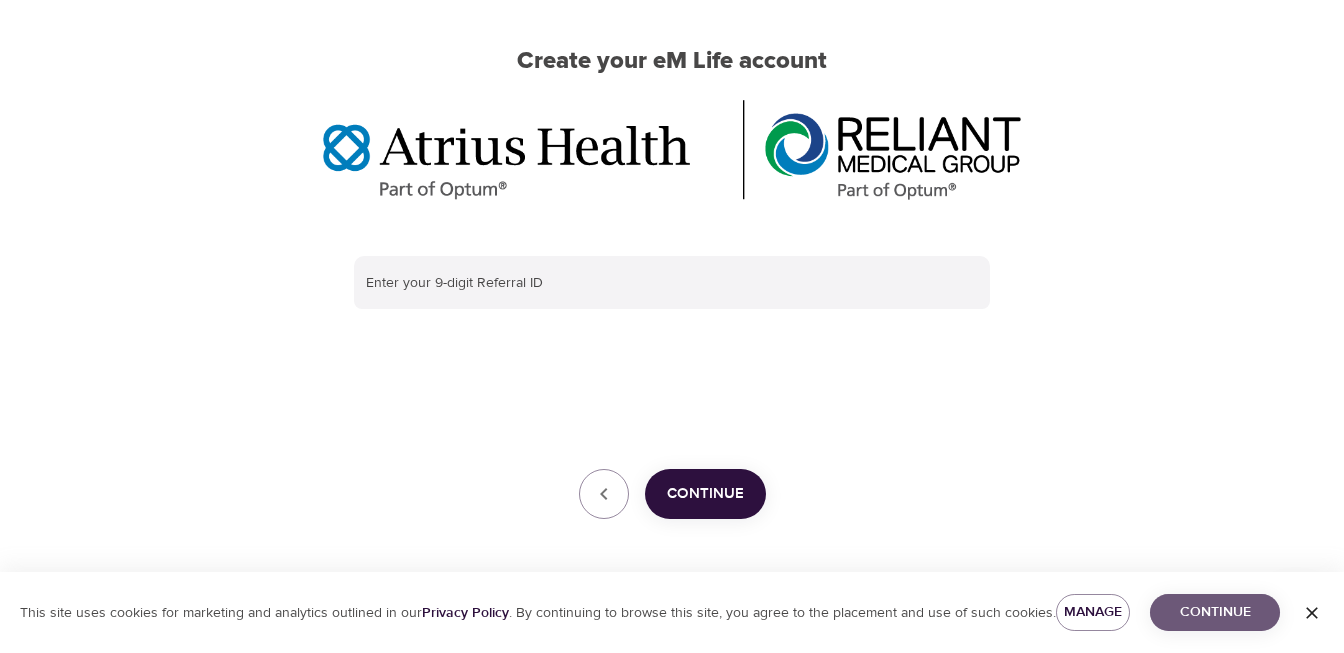click on "Continue" at bounding box center [1215, 612] 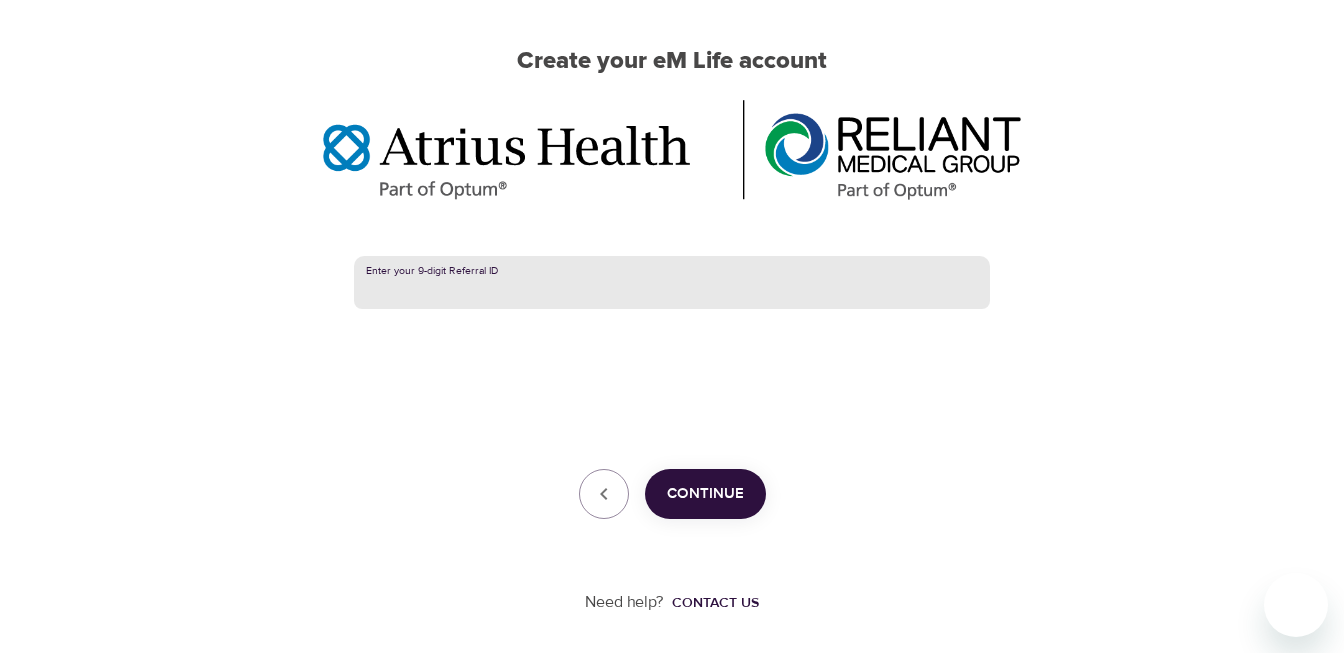 click at bounding box center (672, 283) 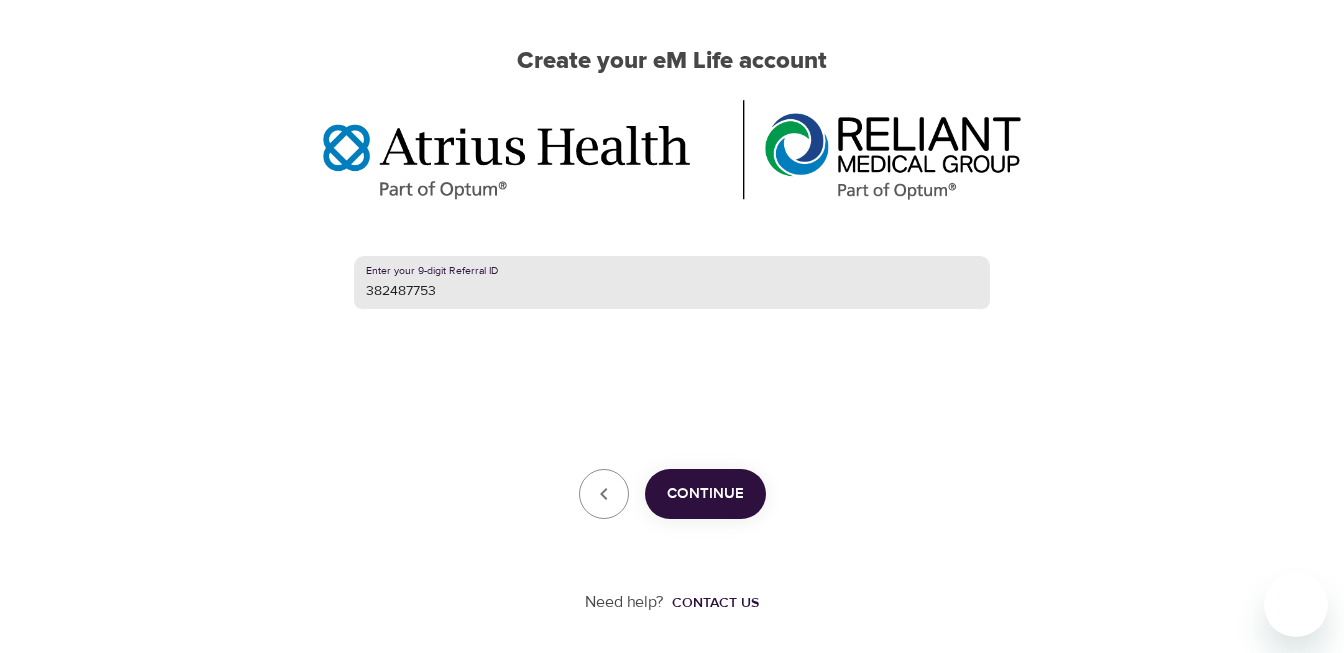 type on "382487753" 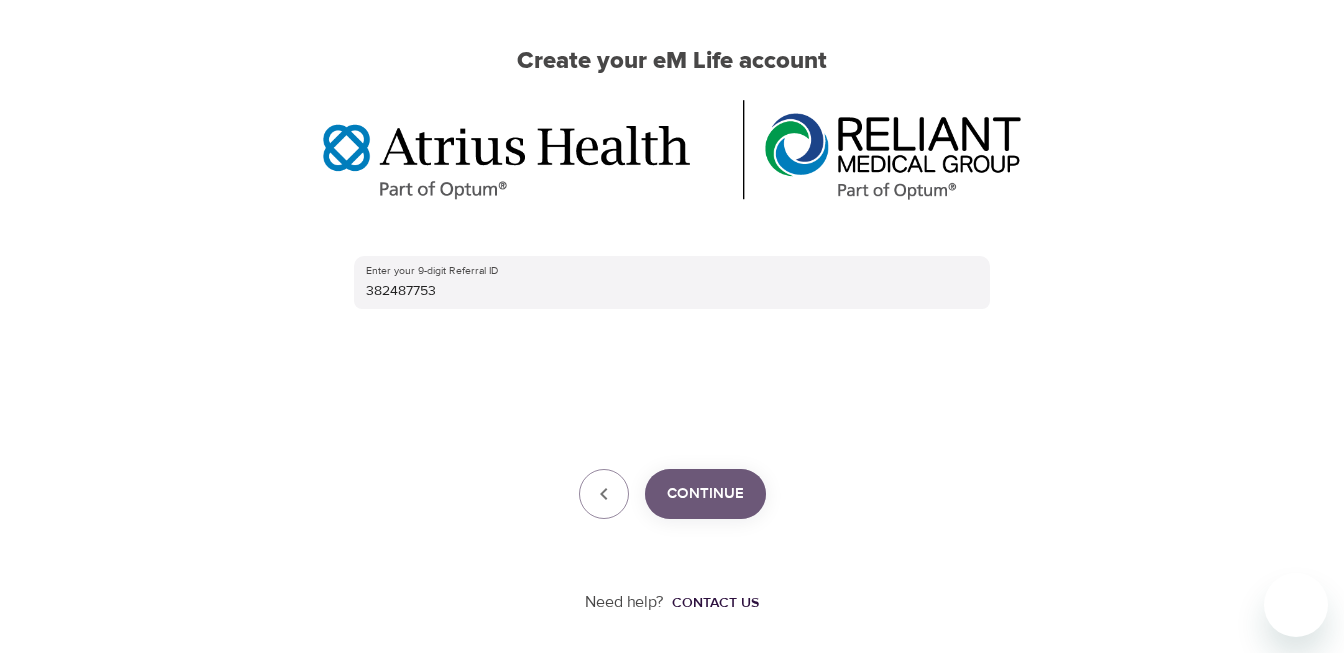click on "Continue" at bounding box center [705, 494] 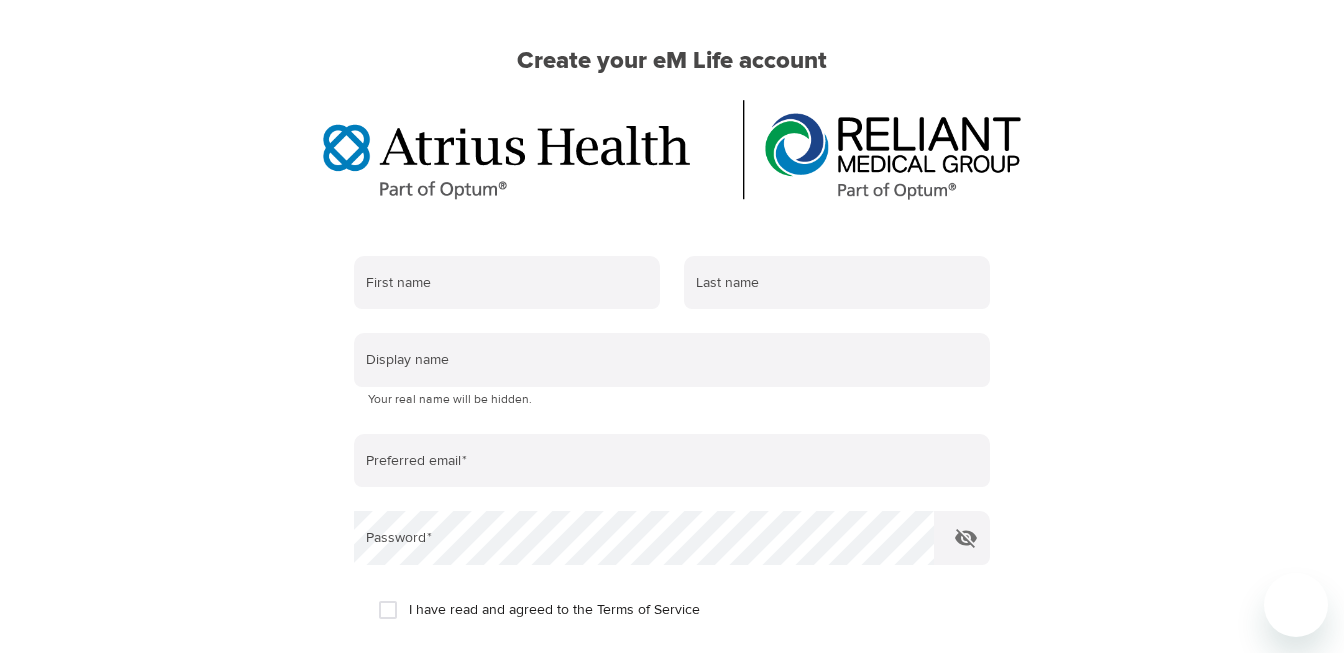 scroll, scrollTop: 353, scrollLeft: 0, axis: vertical 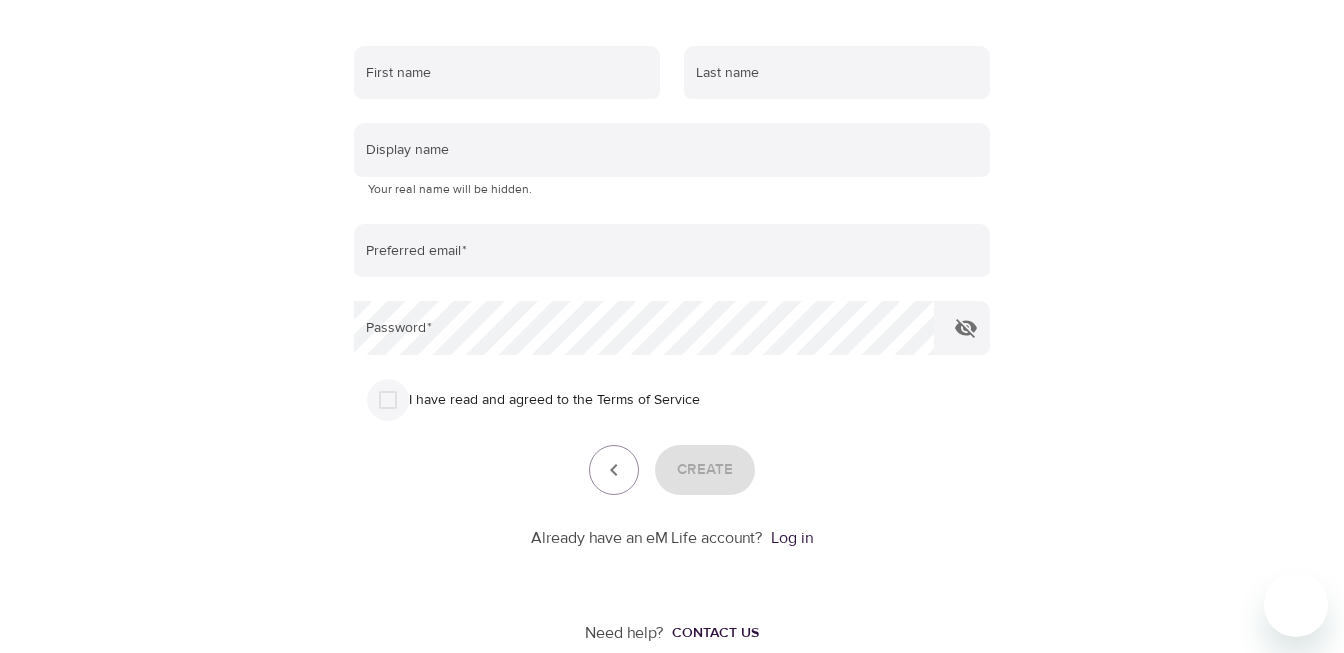click on "I have read and agreed to the    Terms of Service" at bounding box center (388, 400) 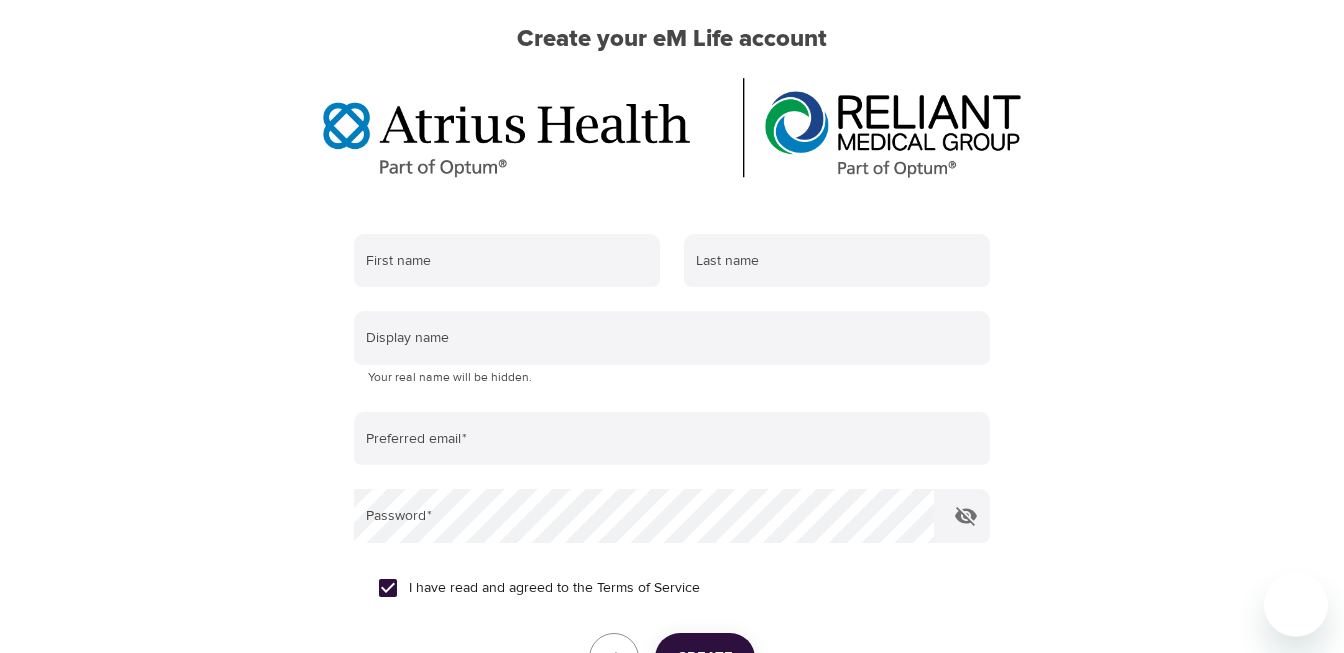 scroll, scrollTop: 143, scrollLeft: 0, axis: vertical 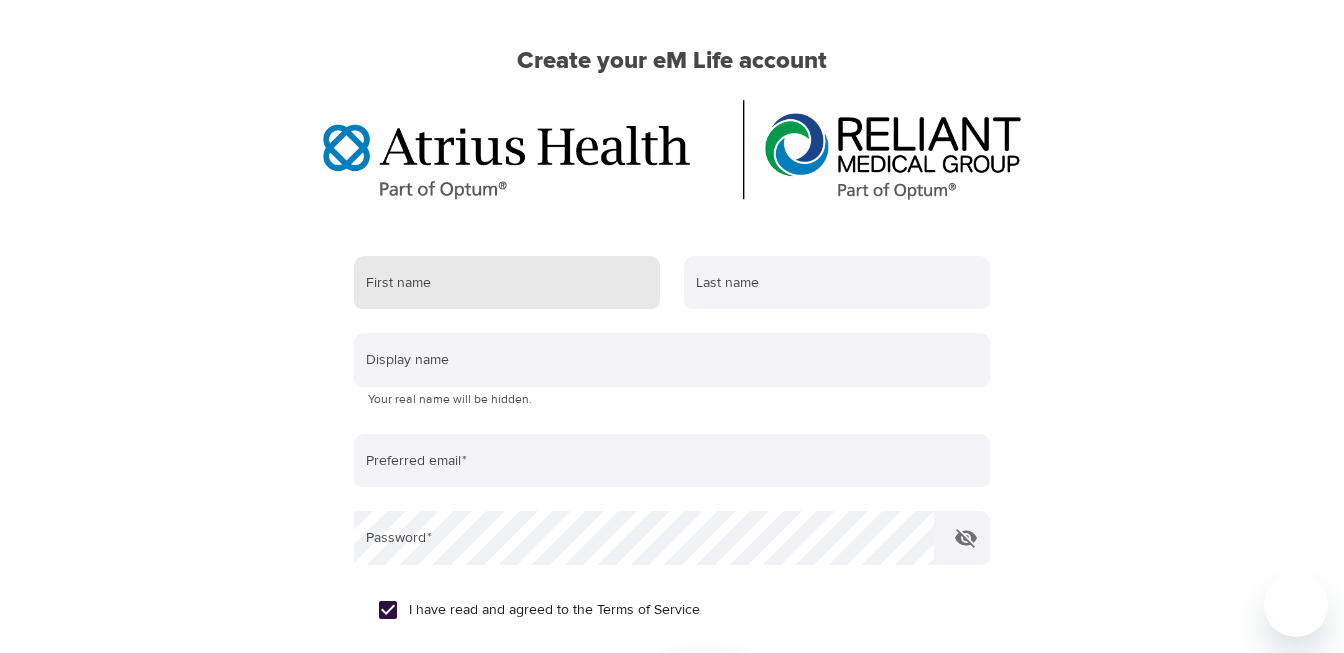 drag, startPoint x: 475, startPoint y: 298, endPoint x: 470, endPoint y: 289, distance: 10.29563 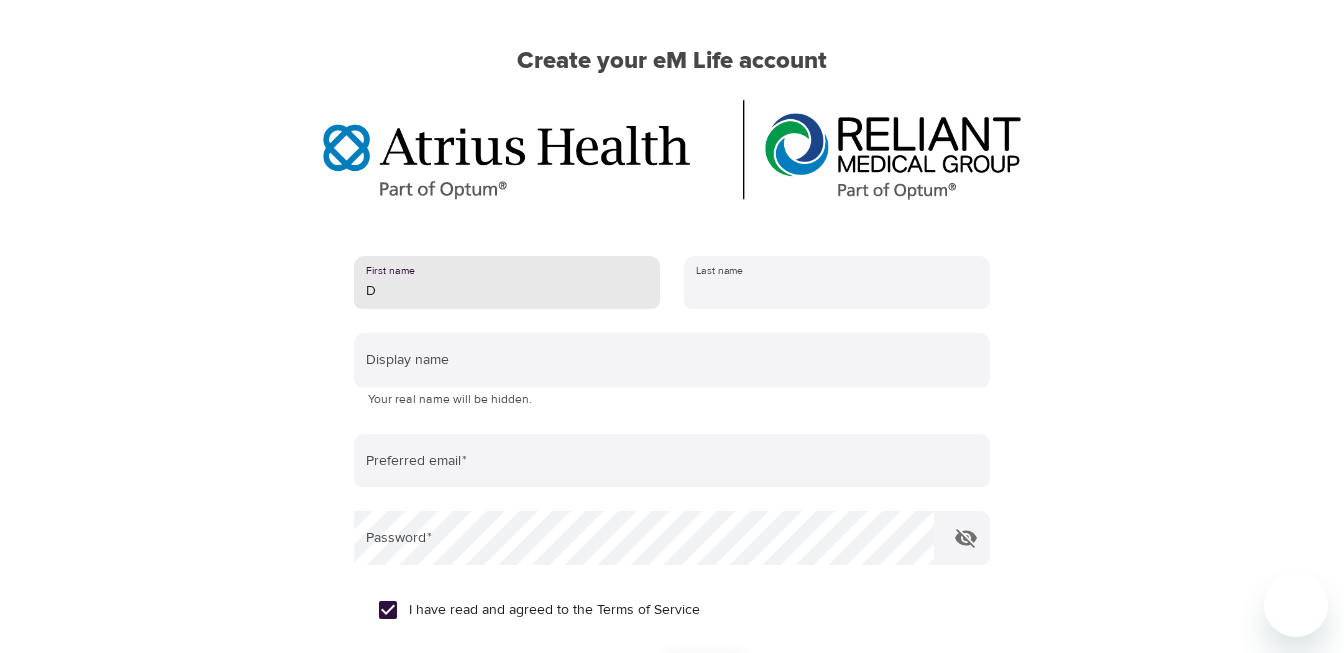 type on "[PERSON_NAME]" 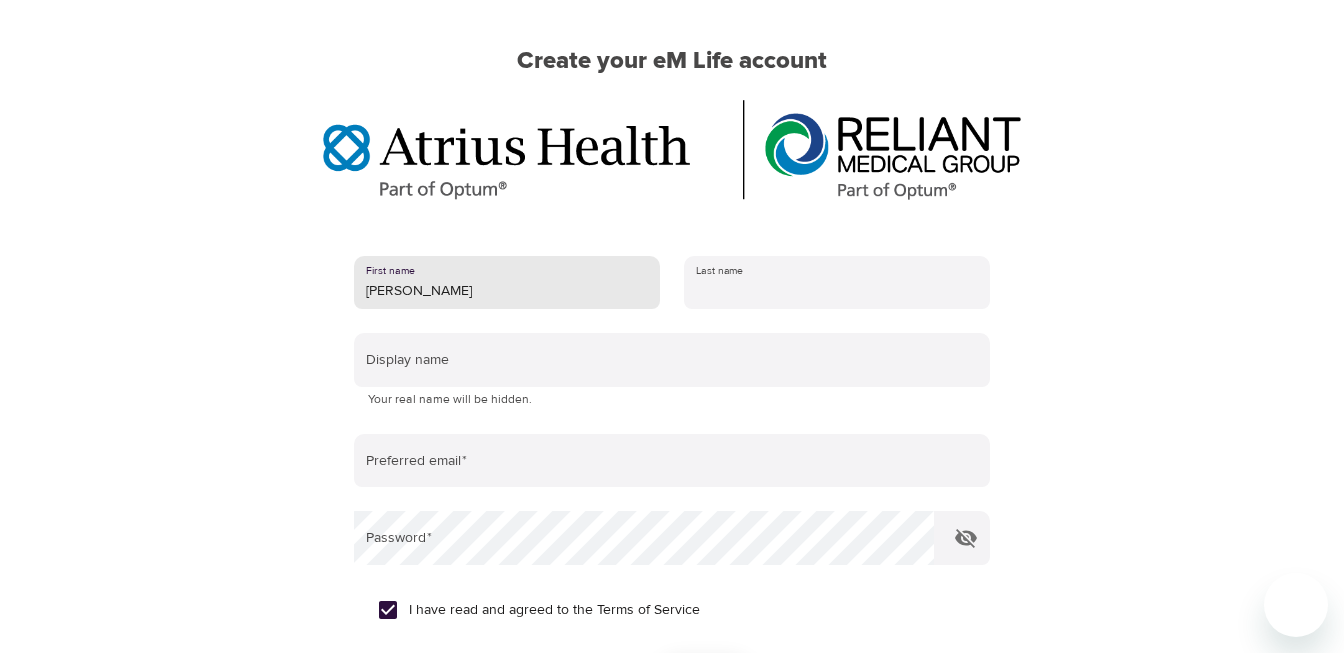 type on "Cylik" 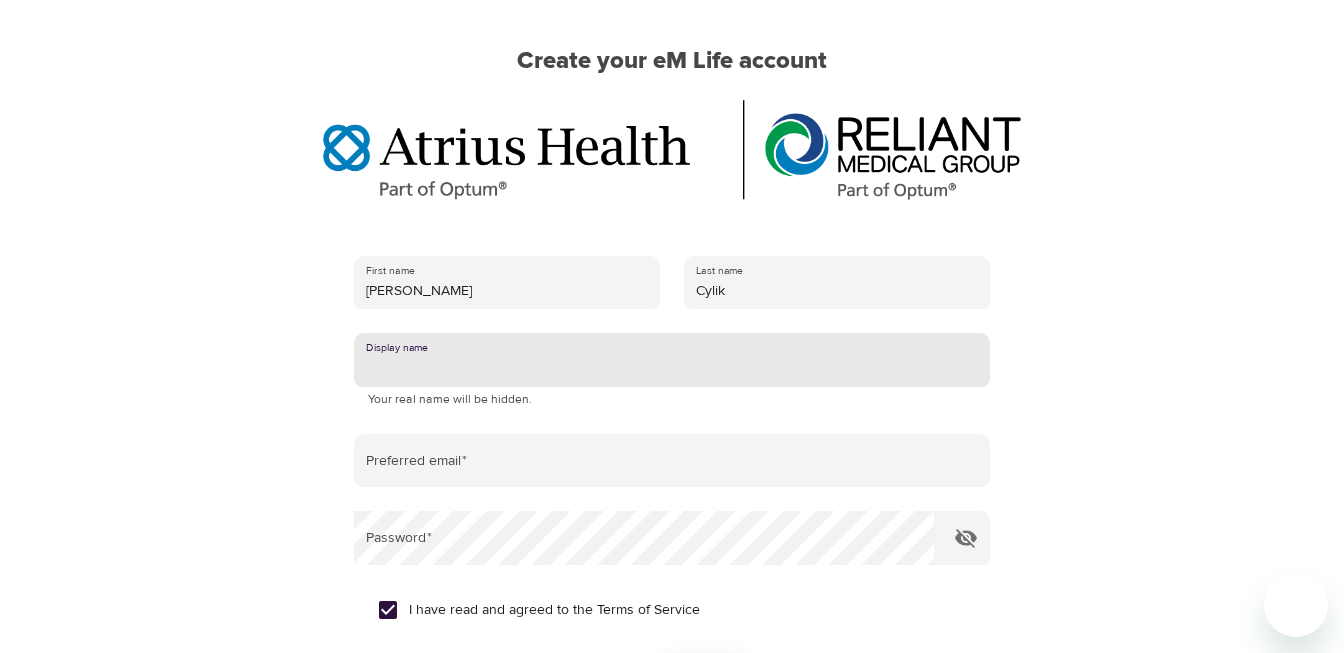 drag, startPoint x: 466, startPoint y: 358, endPoint x: 477, endPoint y: 354, distance: 11.7046995 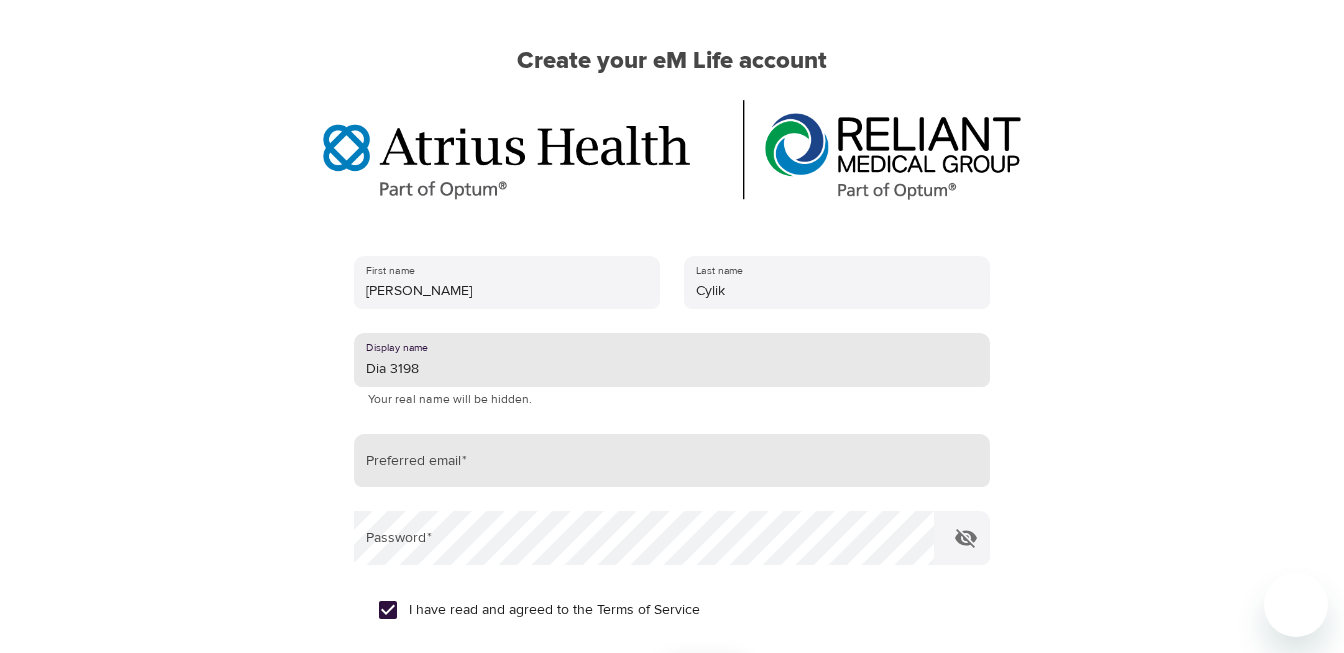 type on "Dia 3198" 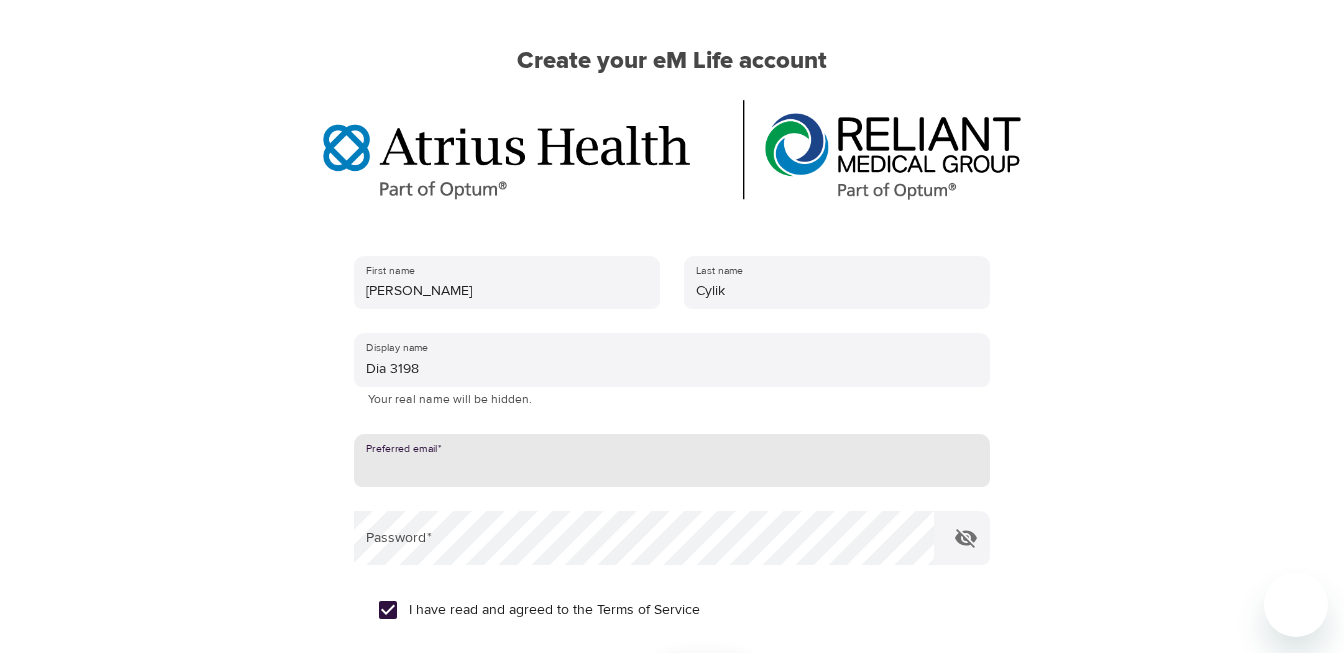 drag, startPoint x: 533, startPoint y: 469, endPoint x: 543, endPoint y: 463, distance: 11.661903 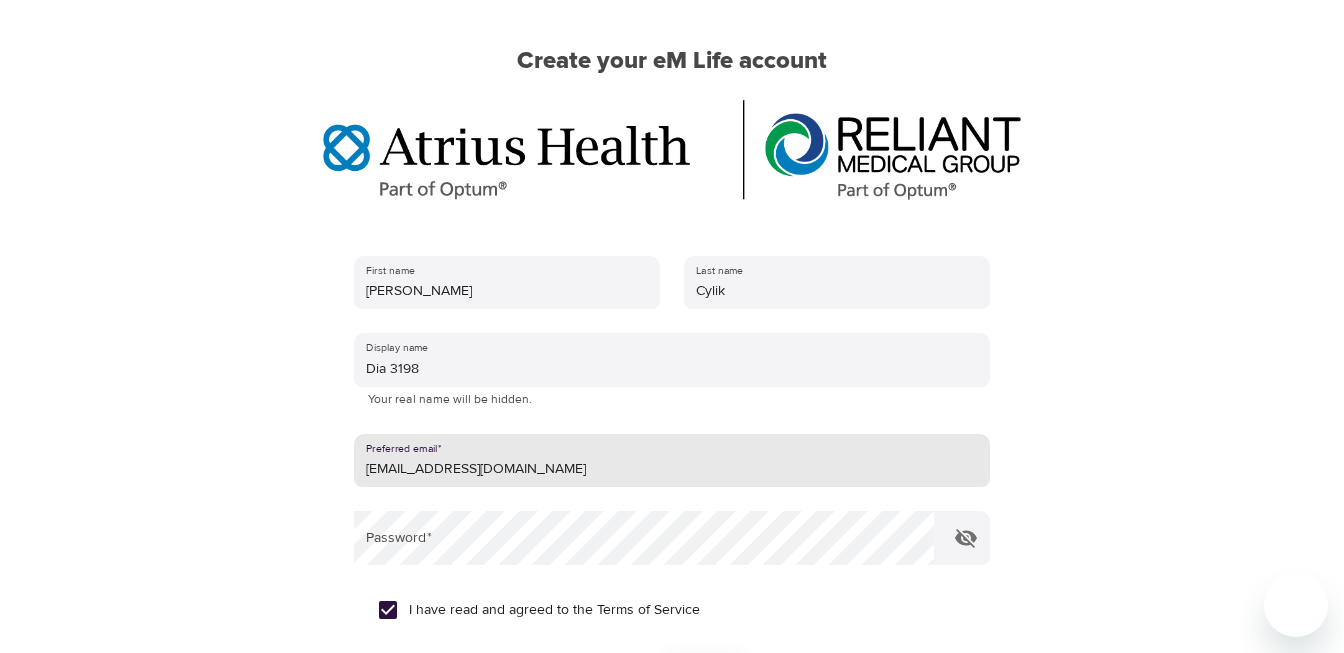 type on "[EMAIL_ADDRESS][DOMAIN_NAME]" 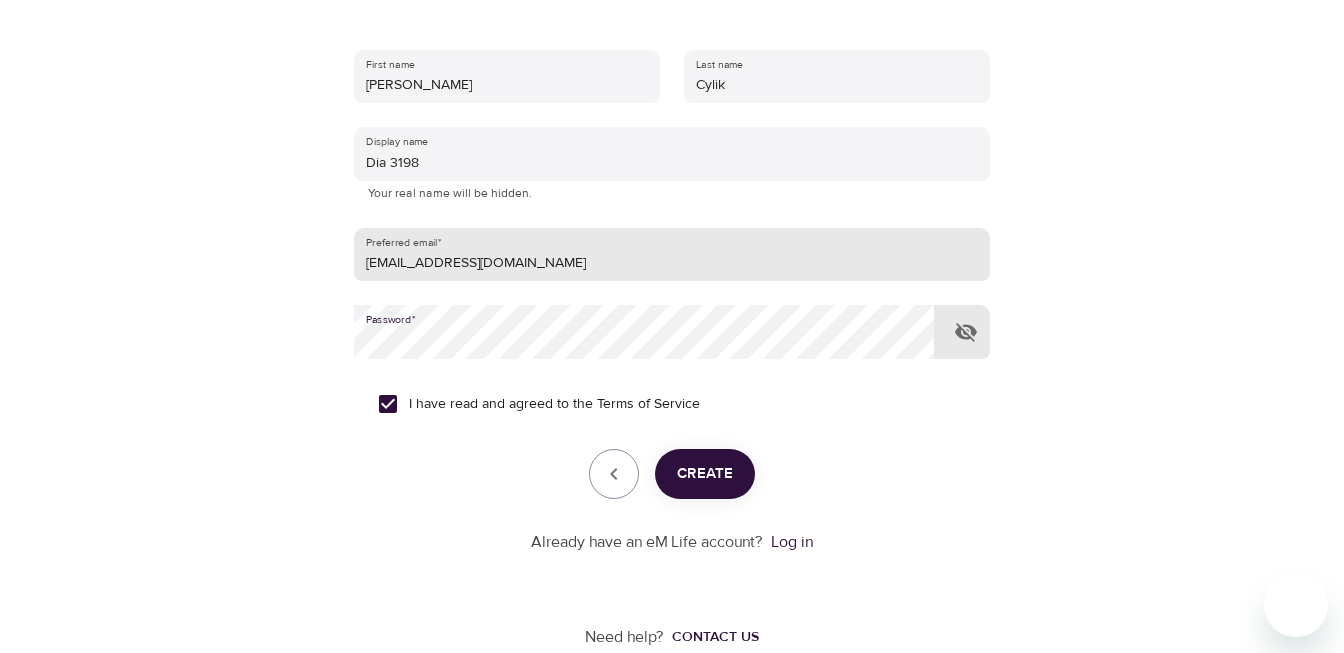 scroll, scrollTop: 383, scrollLeft: 0, axis: vertical 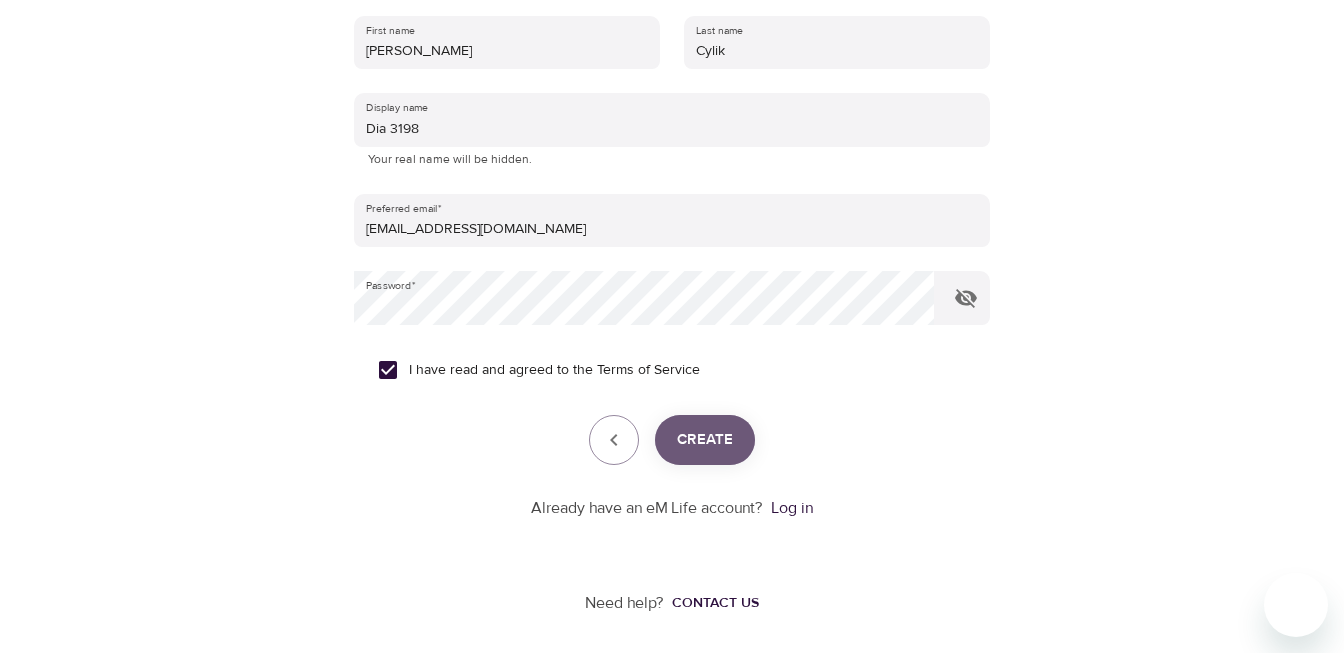 click on "Create" at bounding box center [705, 440] 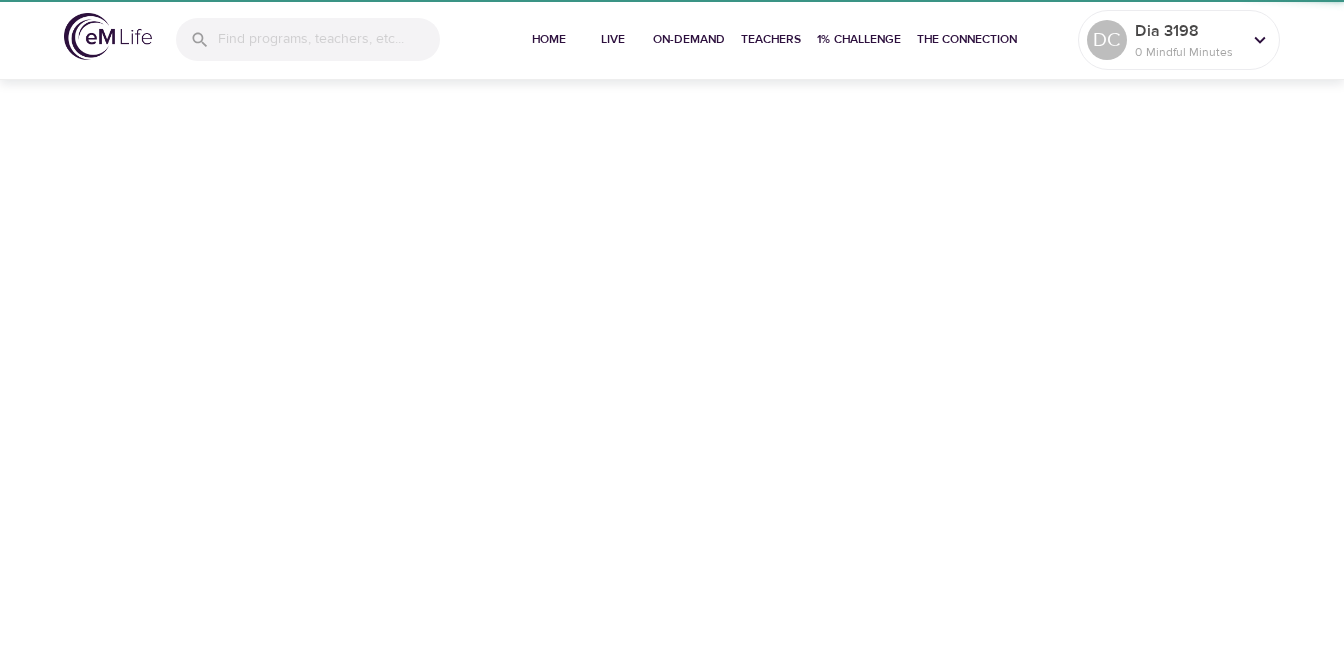 scroll, scrollTop: 0, scrollLeft: 0, axis: both 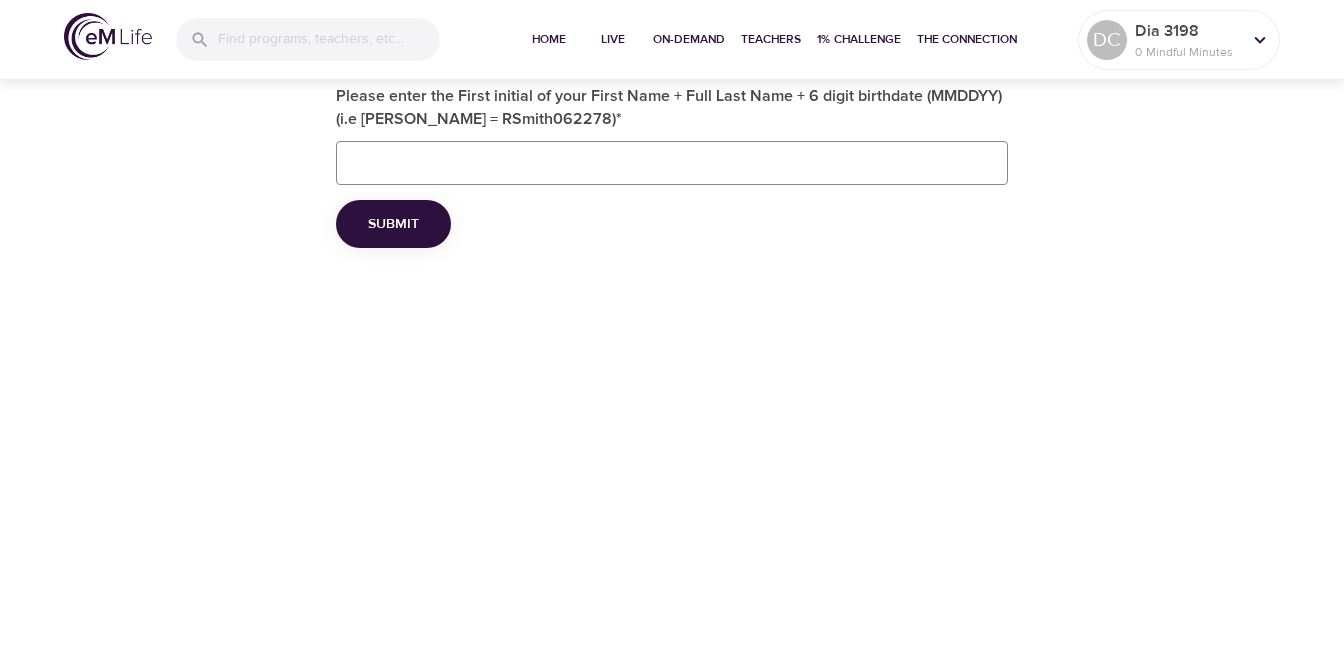 click on "Please enter the First initial of your First Name + Full Last Name + 6 digit birthdate (MMDDYY) (i.e [PERSON_NAME] = RSmith062278) *" at bounding box center (672, 163) 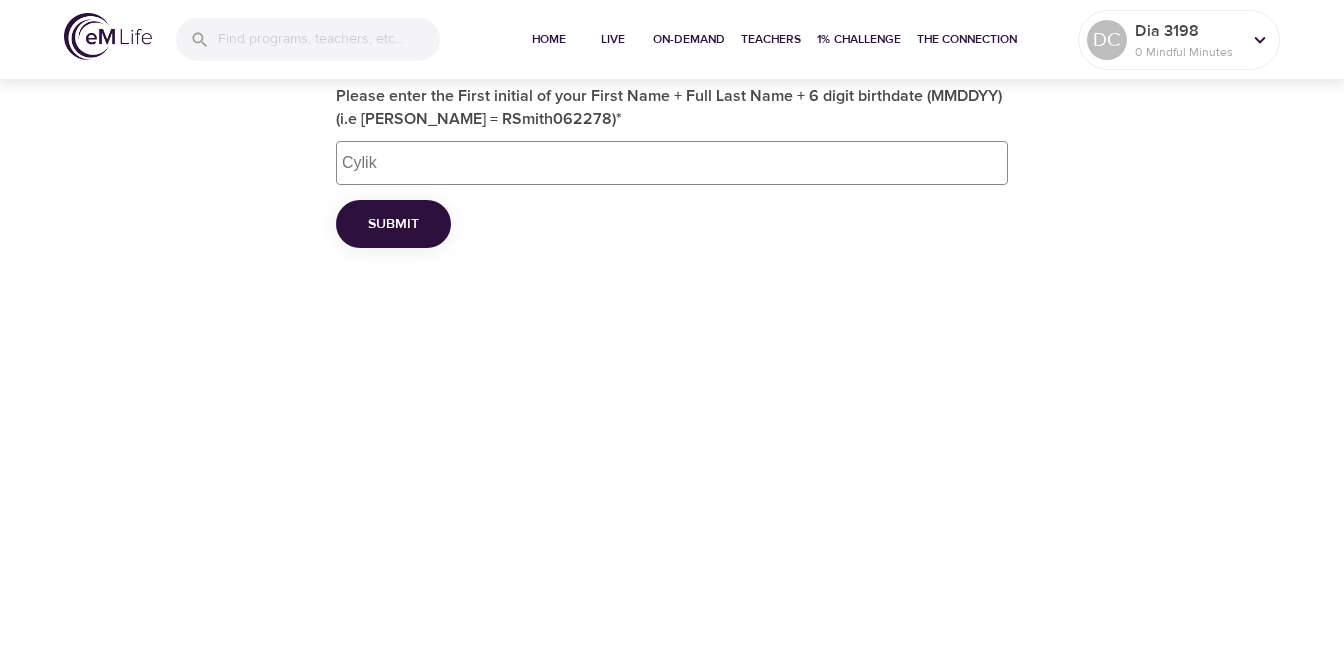 click on "Cylik" at bounding box center [672, 163] 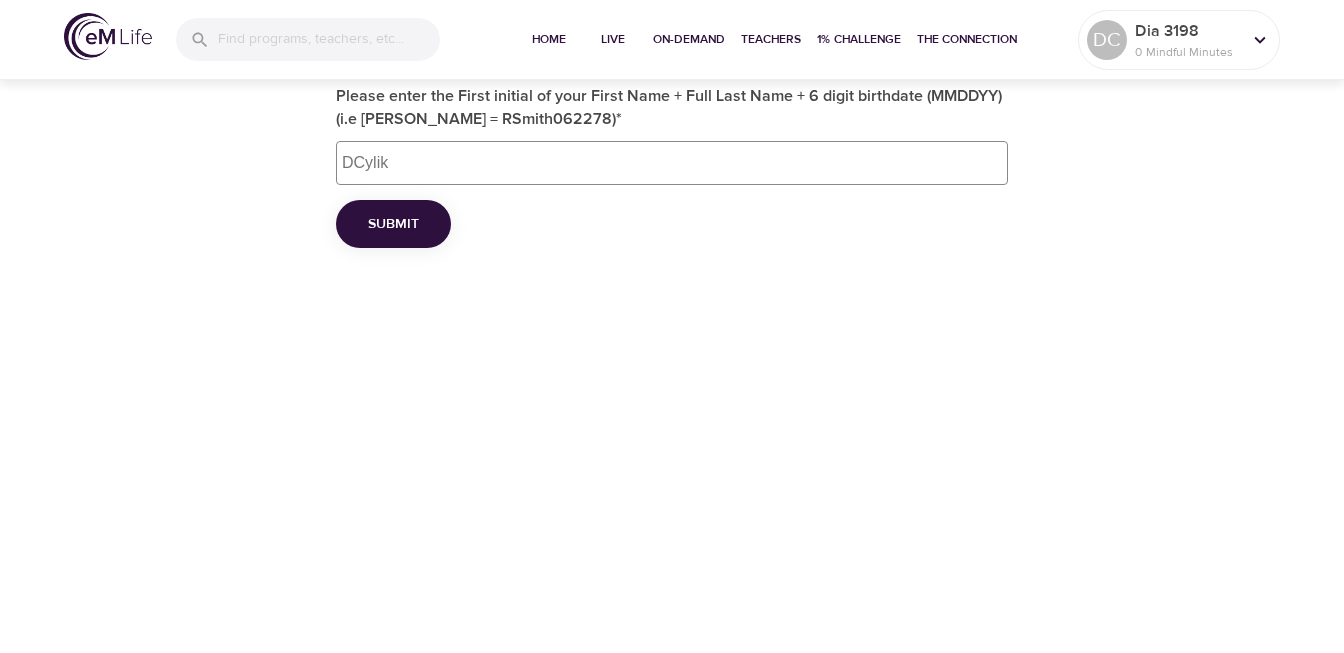 click on "DCylik" at bounding box center [672, 163] 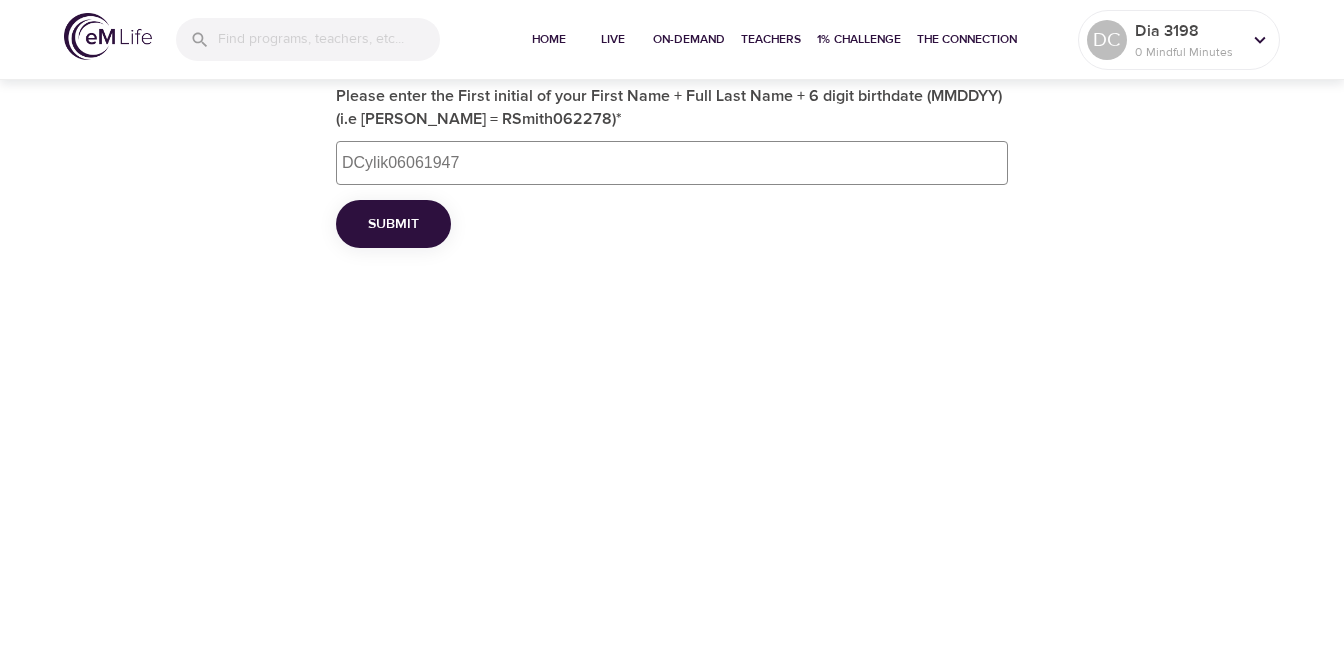 click on "DCylik06061947" at bounding box center (672, 163) 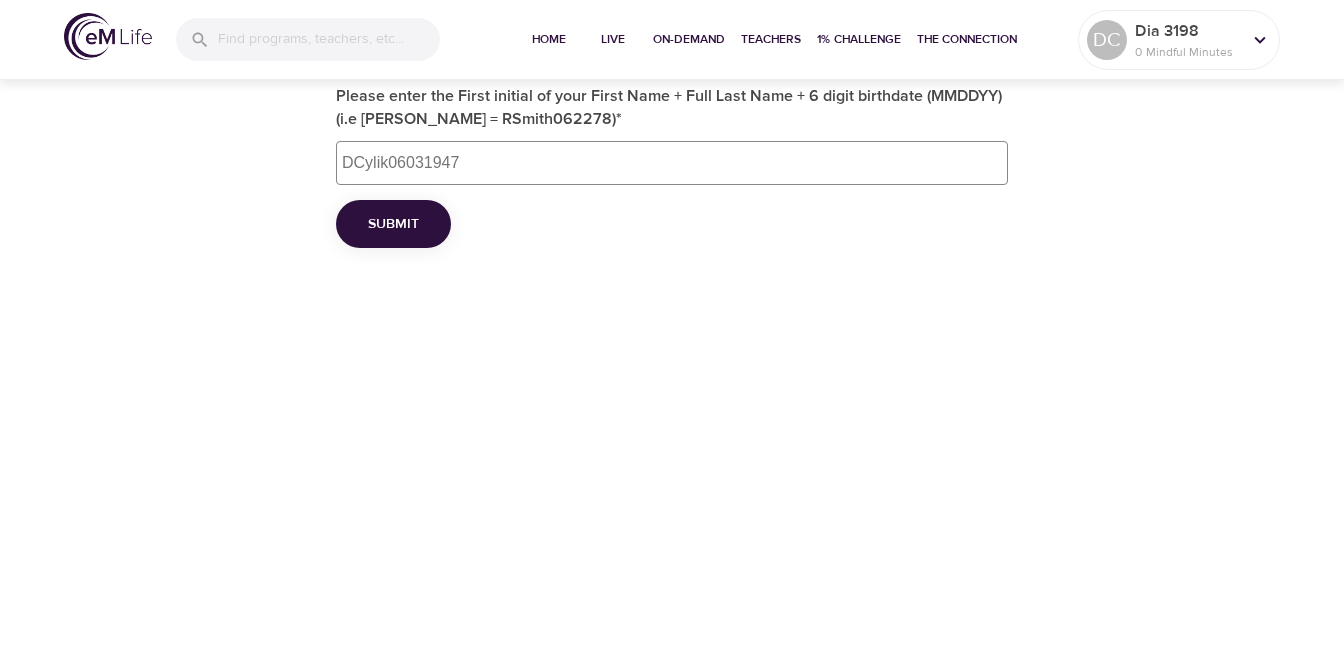 type on "DCylik06031947" 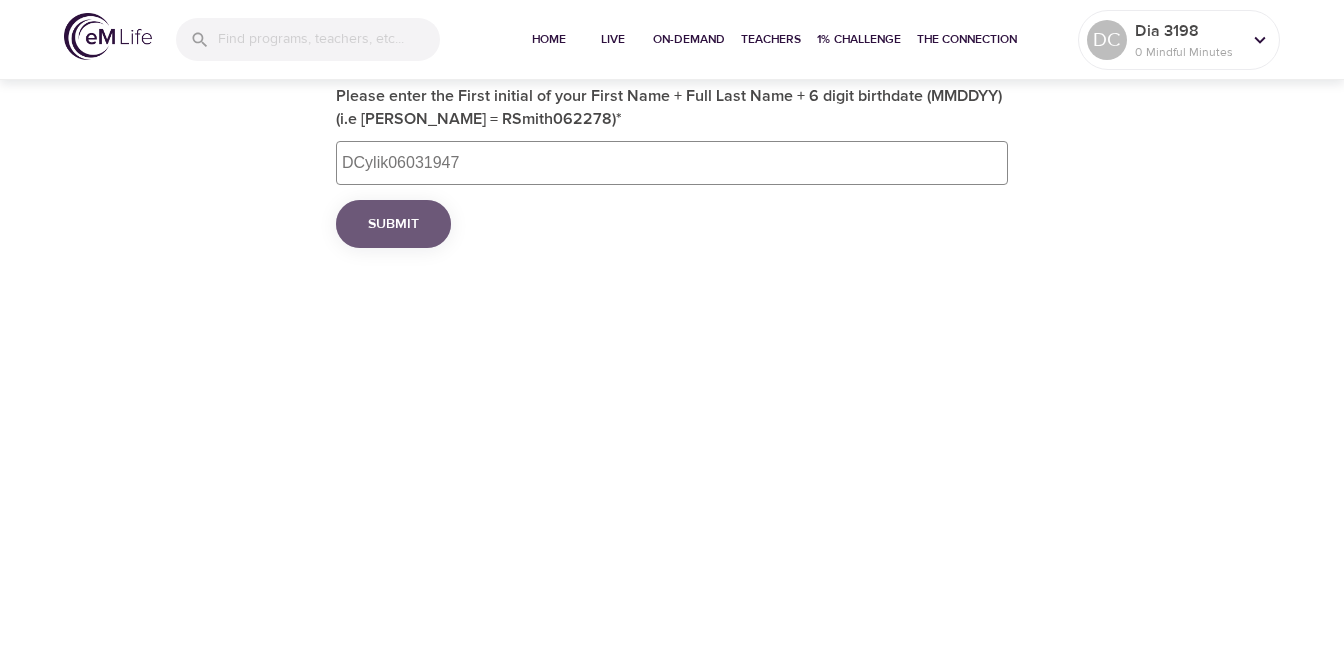 click on "Submit" at bounding box center (393, 224) 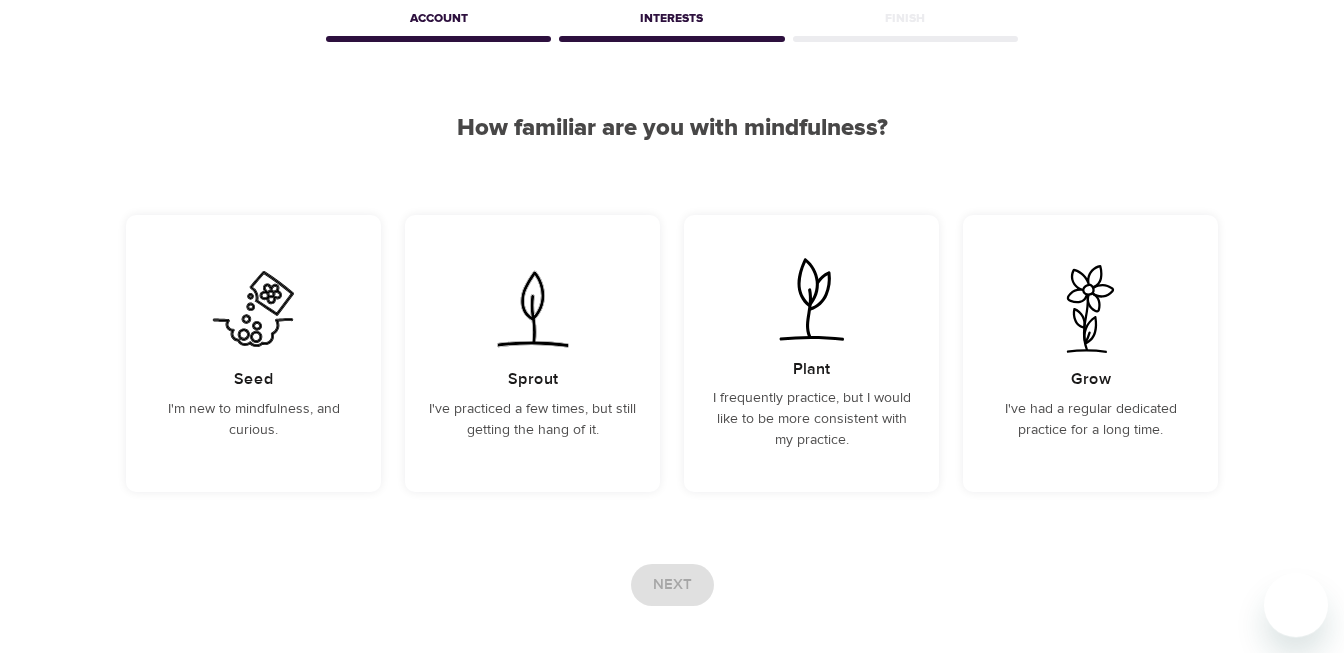 scroll, scrollTop: 195, scrollLeft: 0, axis: vertical 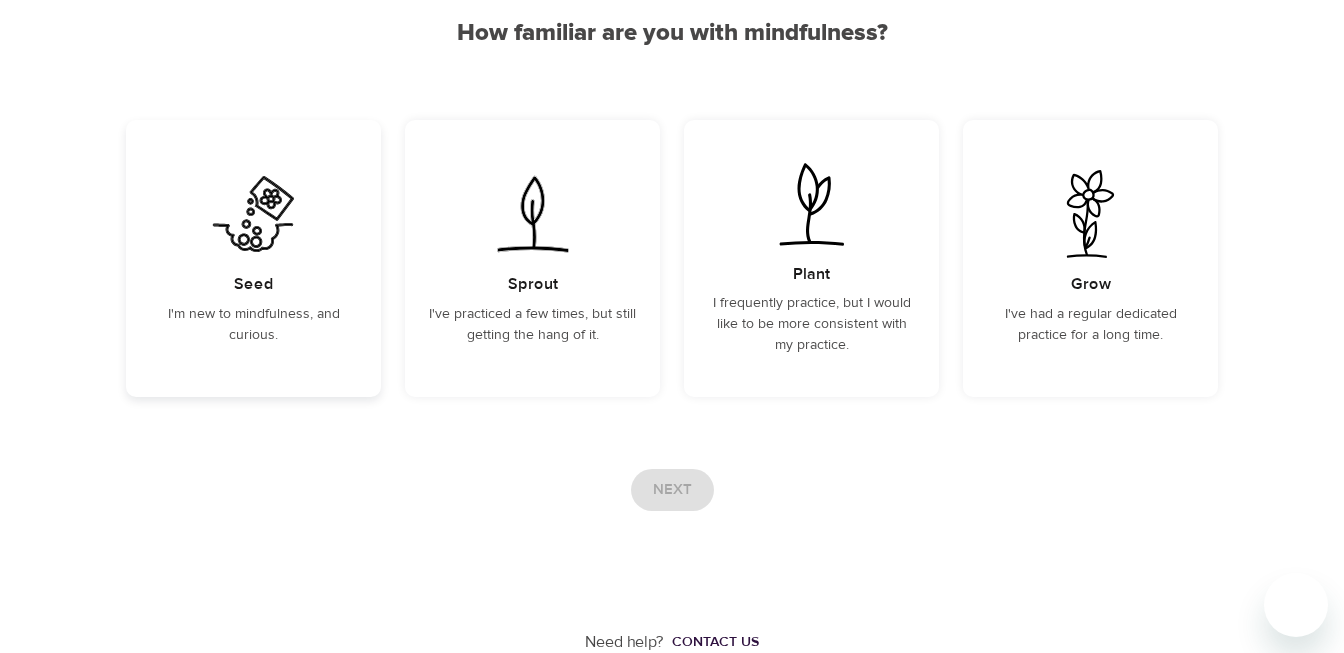 click at bounding box center (253, 214) 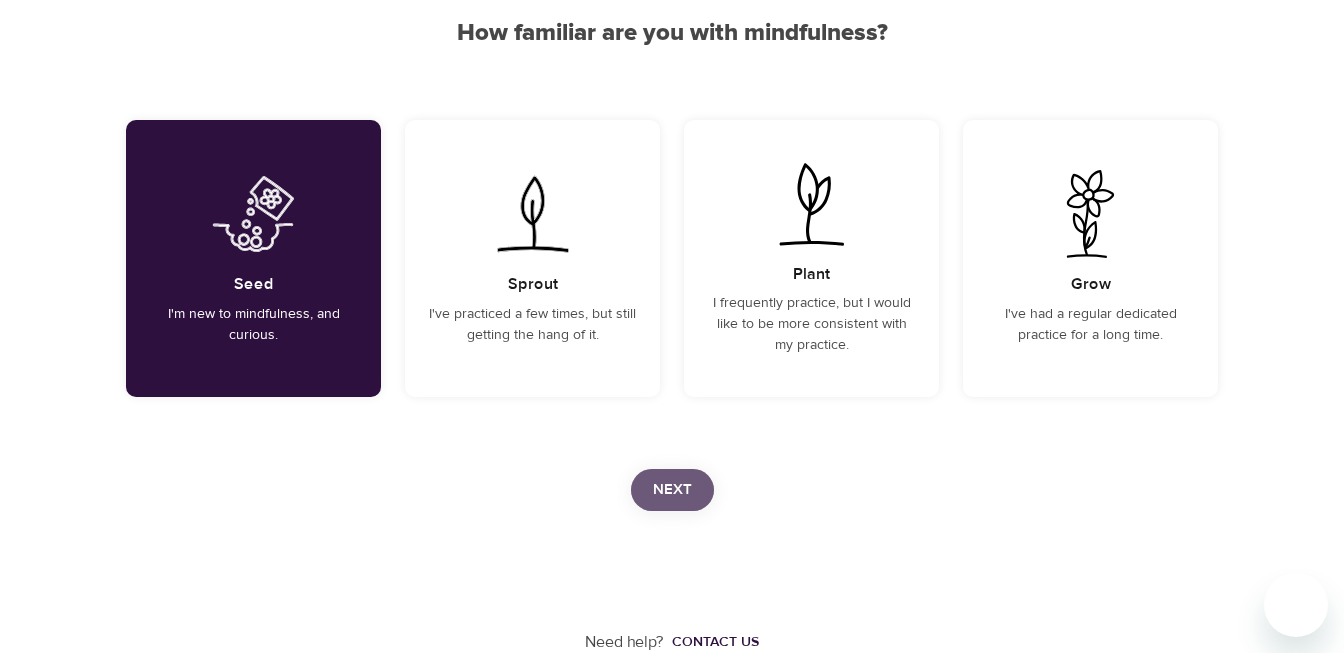 click on "Next" at bounding box center (672, 490) 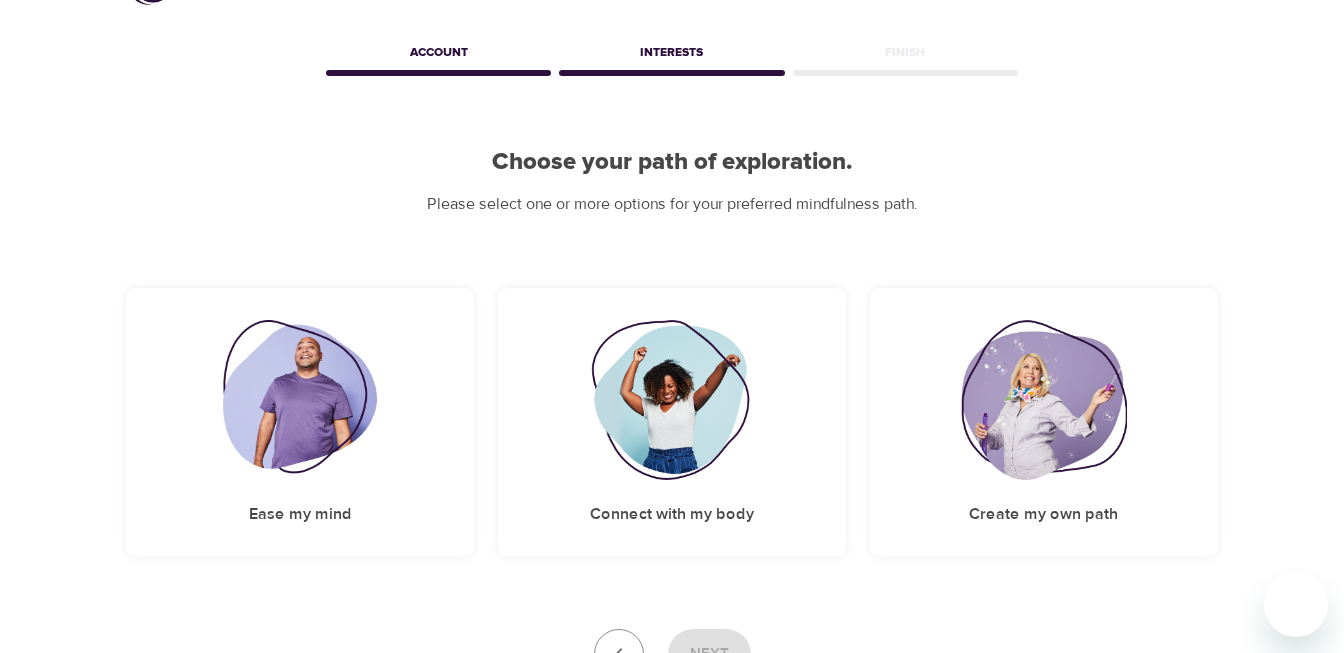 scroll, scrollTop: 171, scrollLeft: 0, axis: vertical 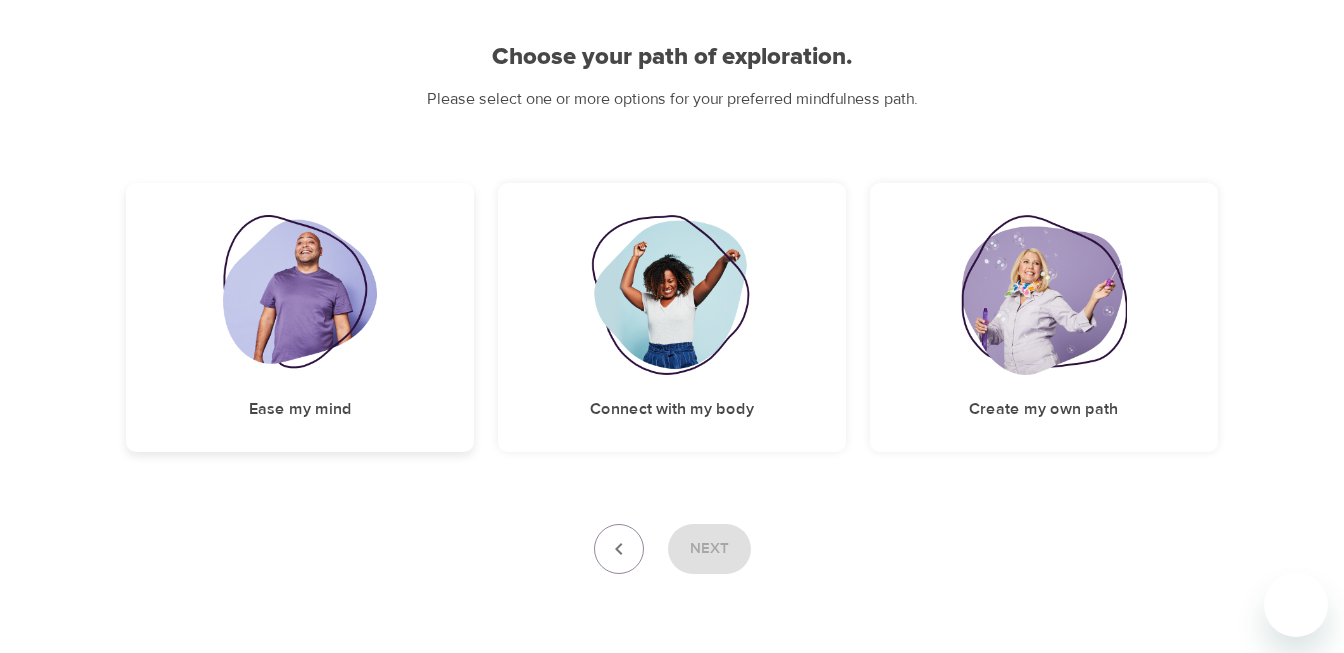 click at bounding box center (300, 295) 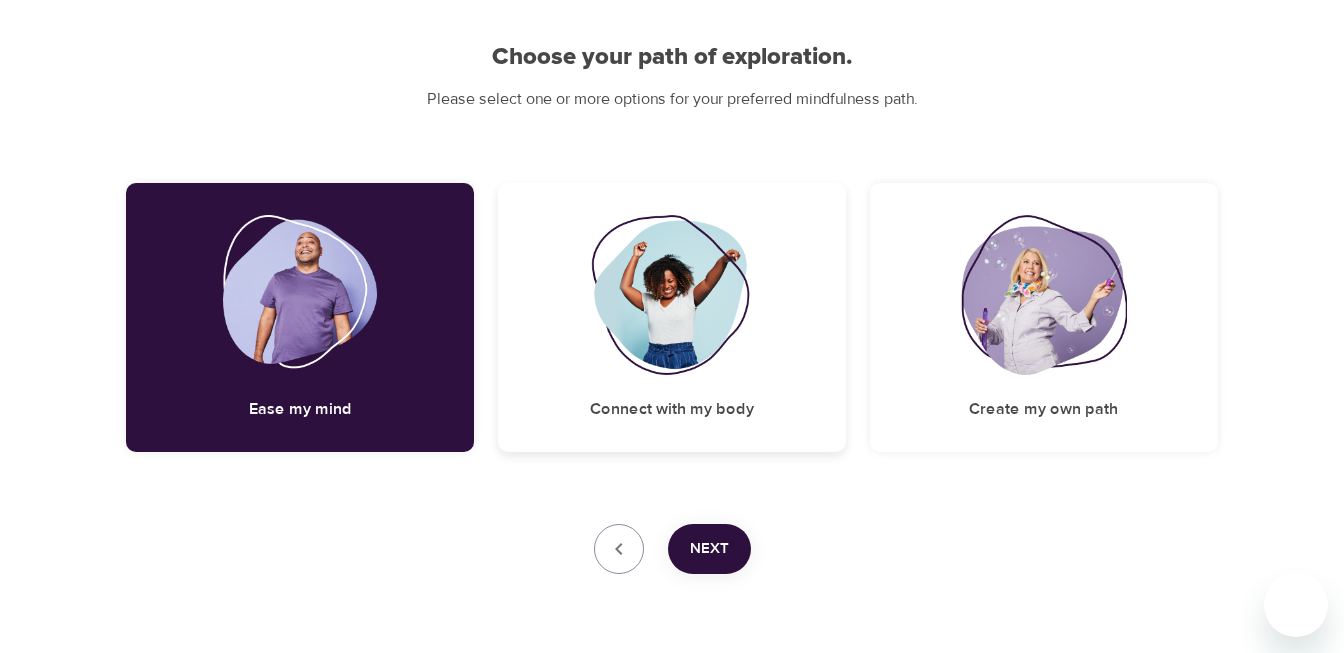 drag, startPoint x: 682, startPoint y: 312, endPoint x: 750, endPoint y: 304, distance: 68.46897 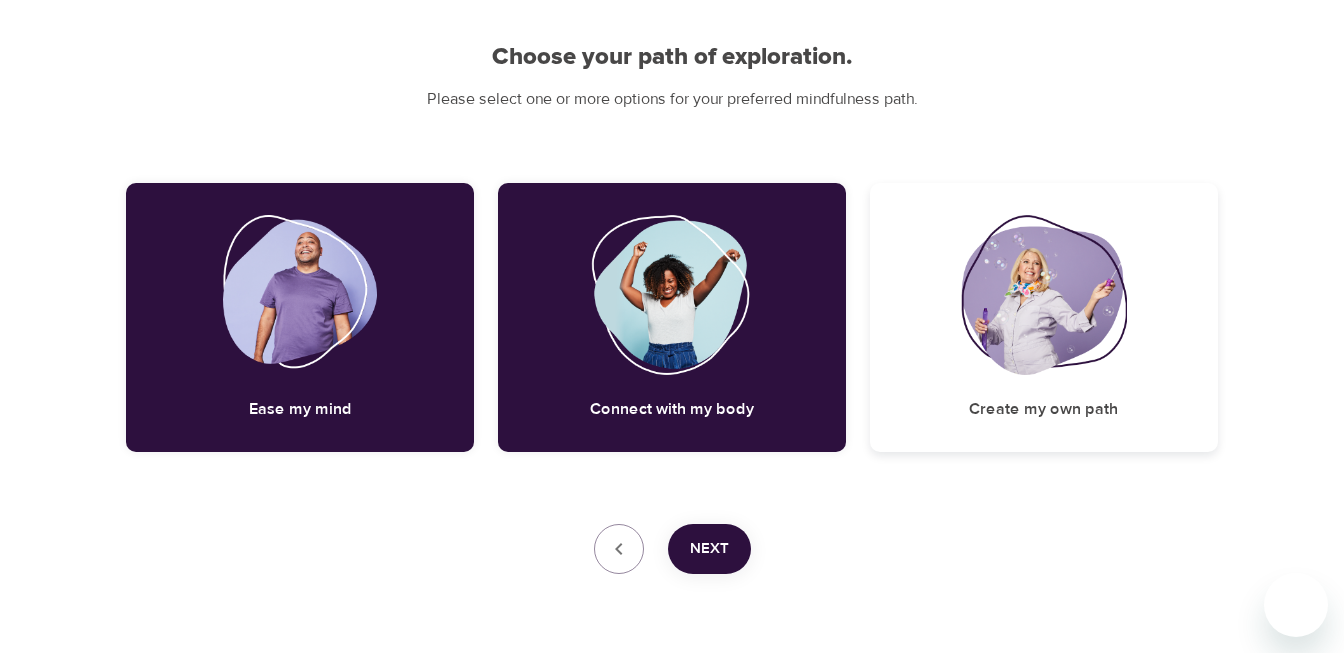 click at bounding box center [1044, 295] 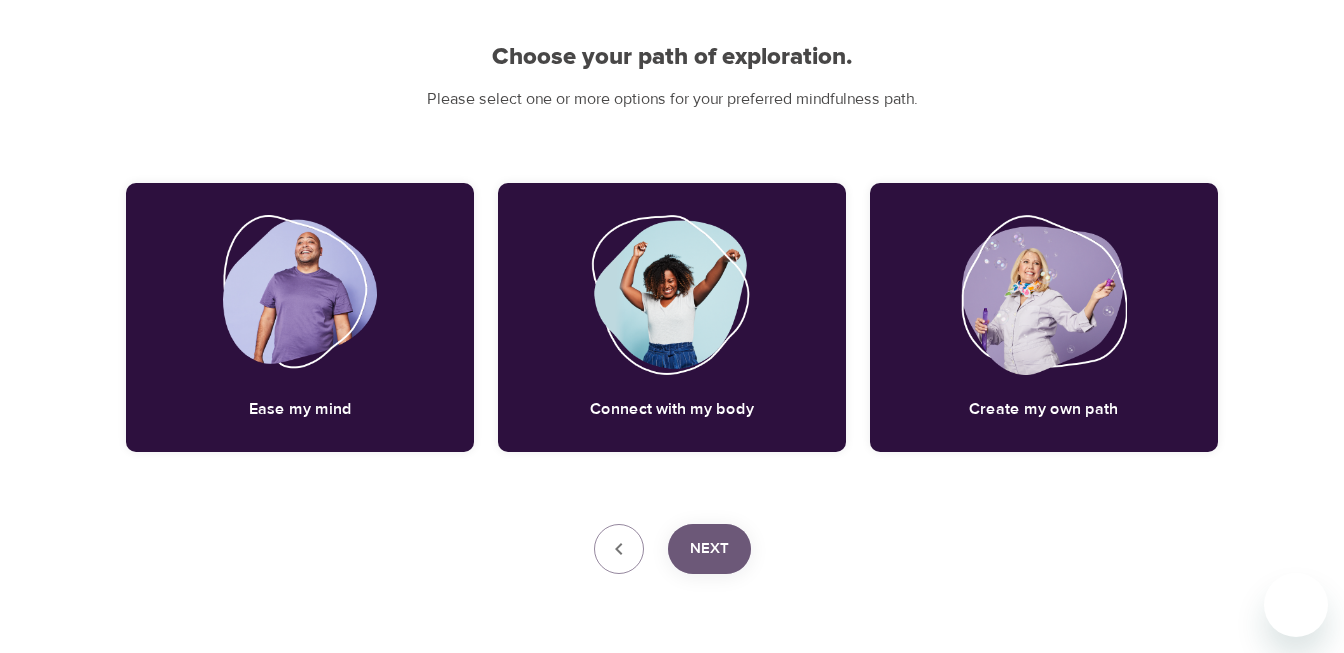 click on "Next" at bounding box center [709, 549] 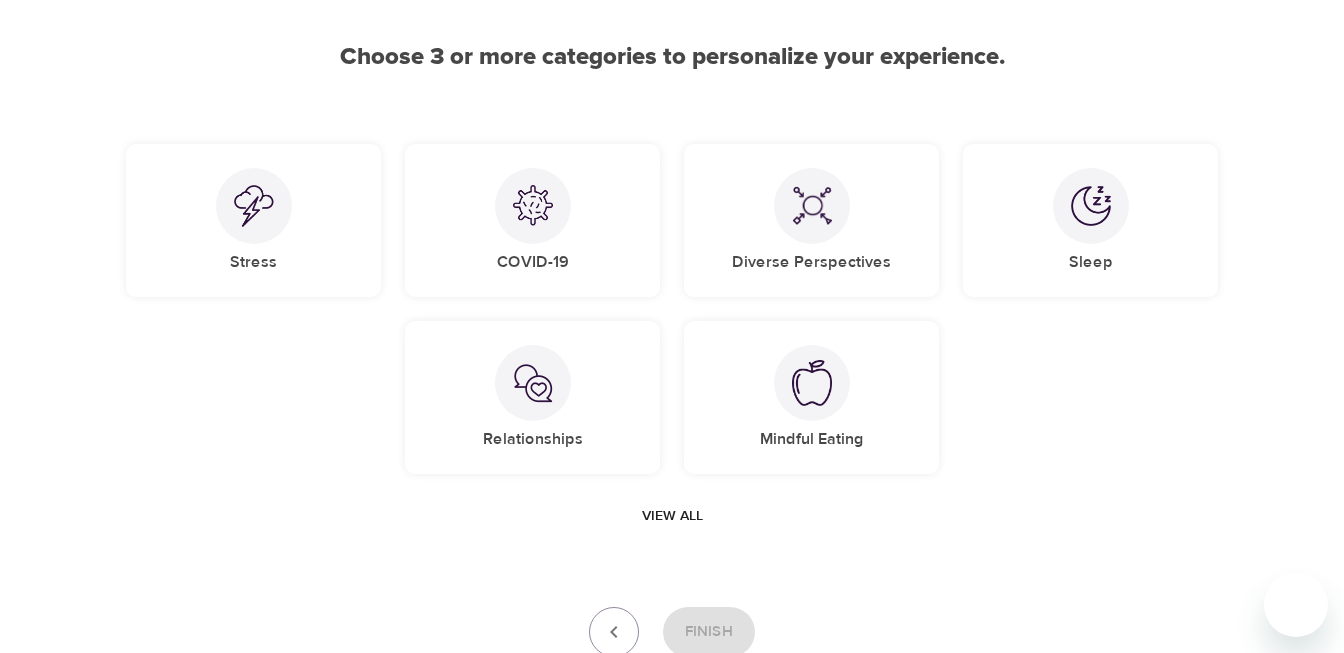 scroll, scrollTop: 194, scrollLeft: 0, axis: vertical 